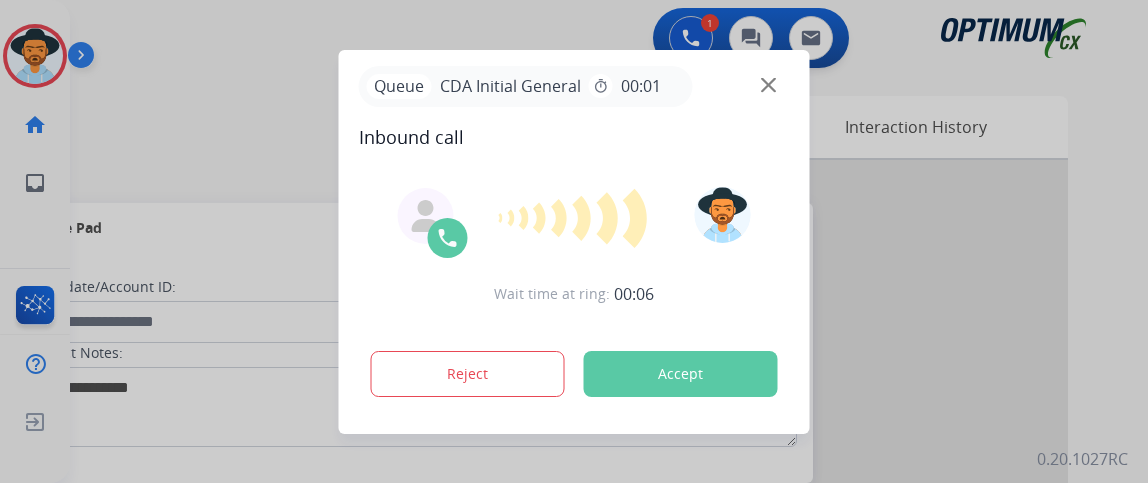 scroll, scrollTop: 0, scrollLeft: 0, axis: both 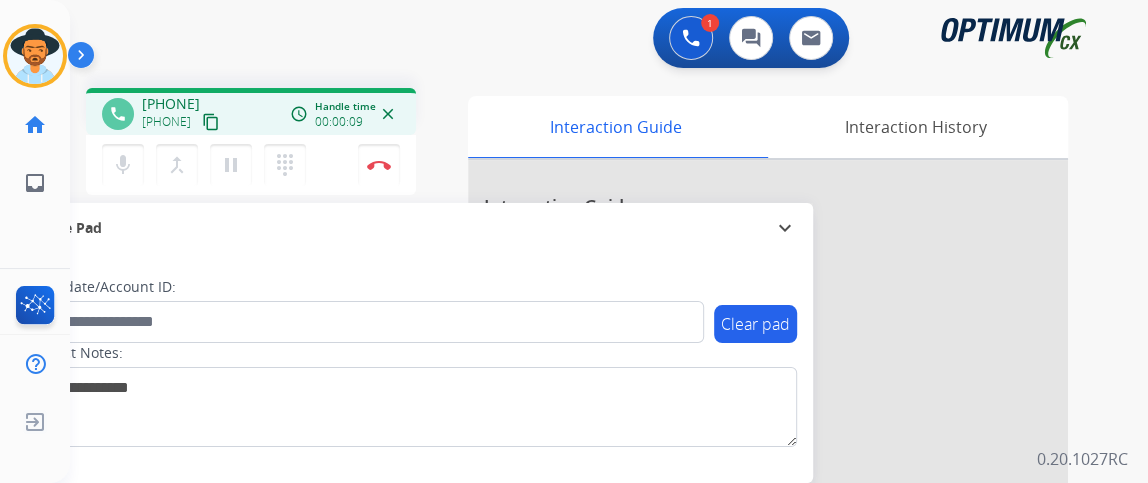 click on "content_copy" at bounding box center [211, 122] 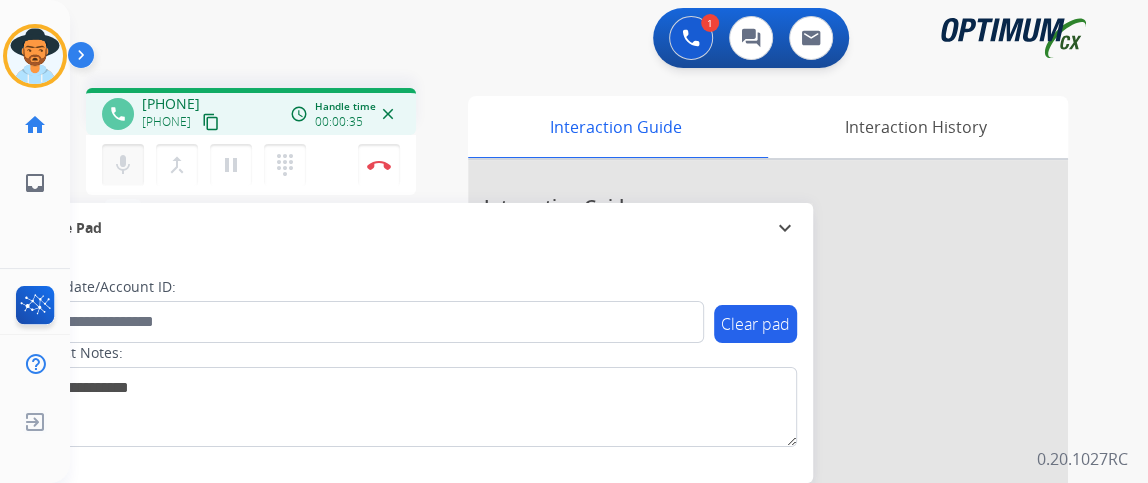 click on "mic" at bounding box center (123, 165) 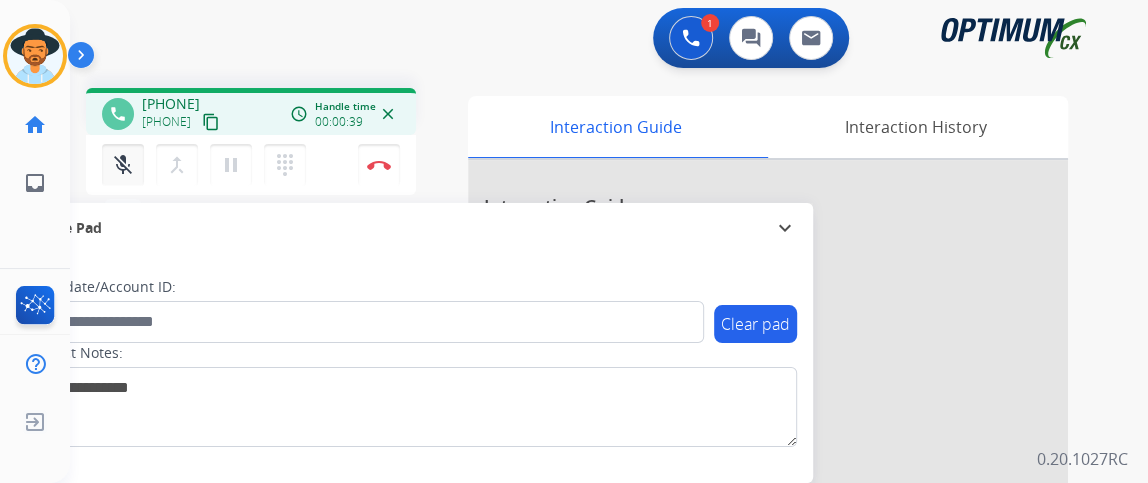 click on "mic_off" at bounding box center [123, 165] 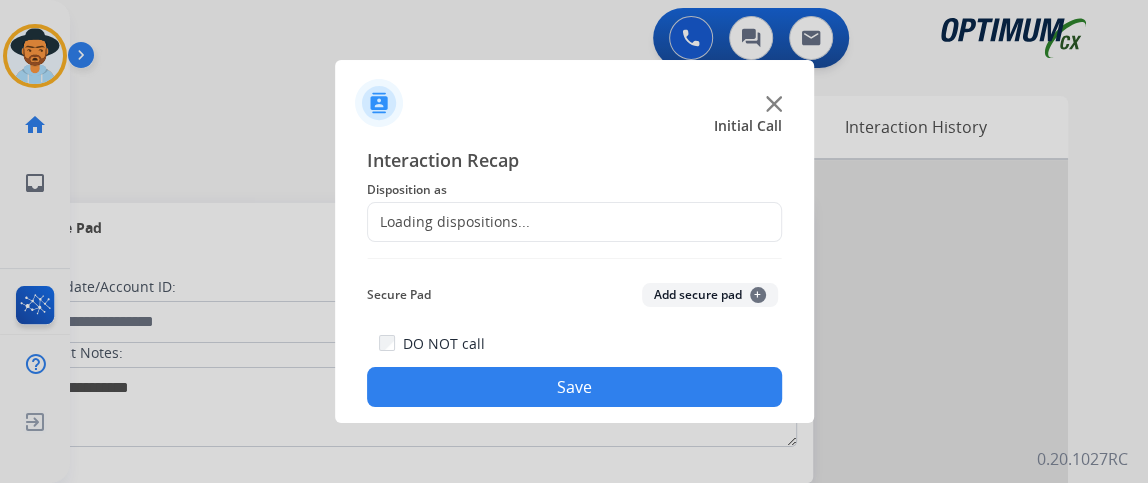 click at bounding box center (574, 241) 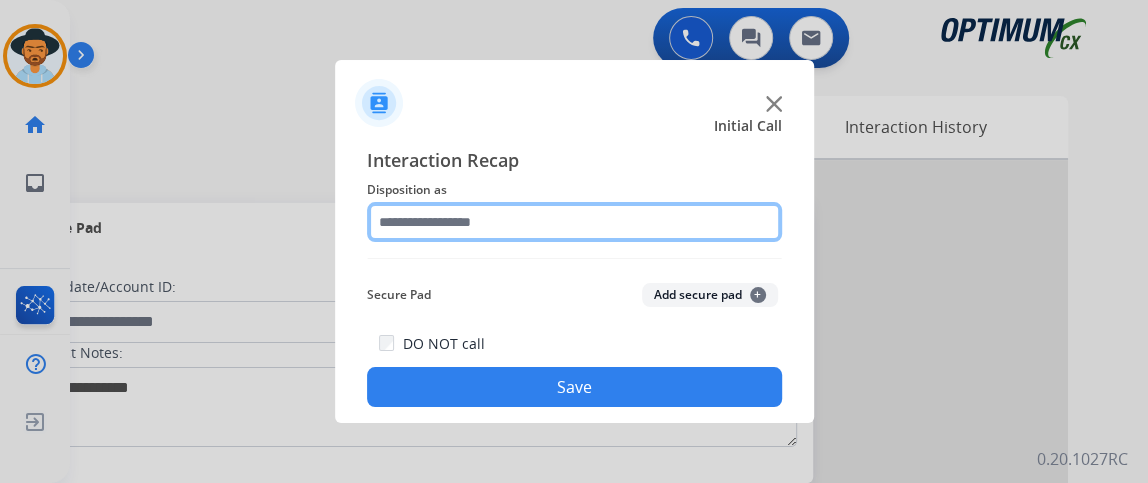click 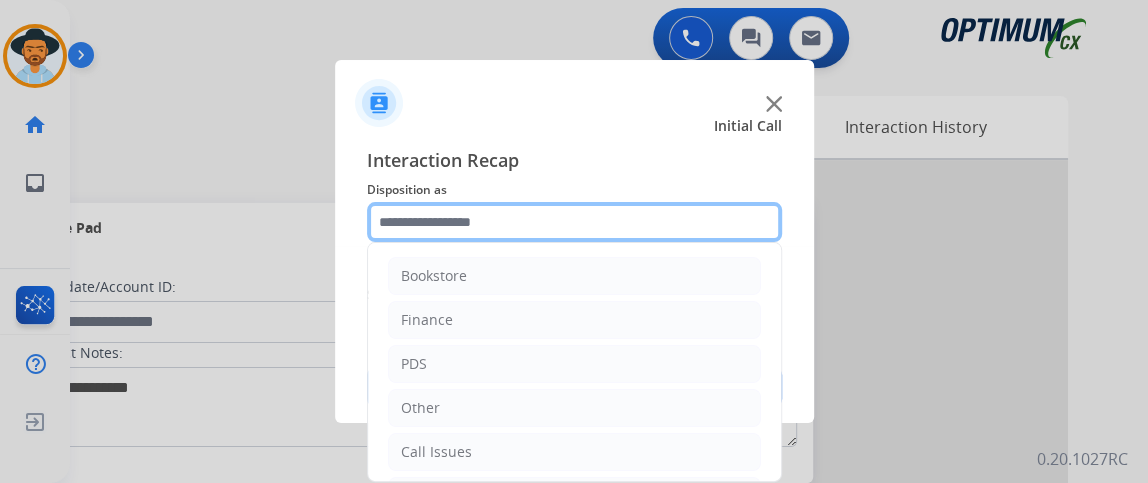 scroll, scrollTop: 131, scrollLeft: 0, axis: vertical 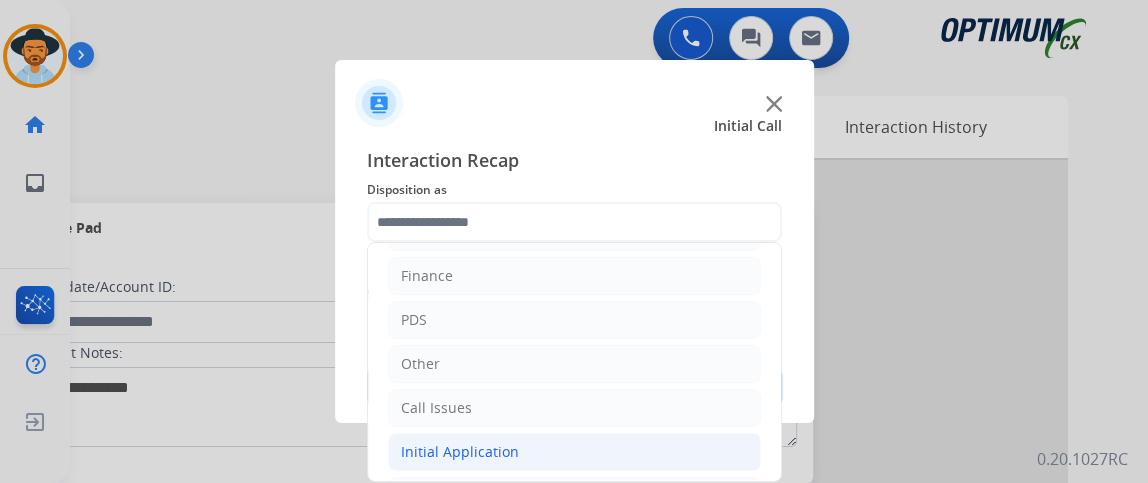 click on "Initial Application" 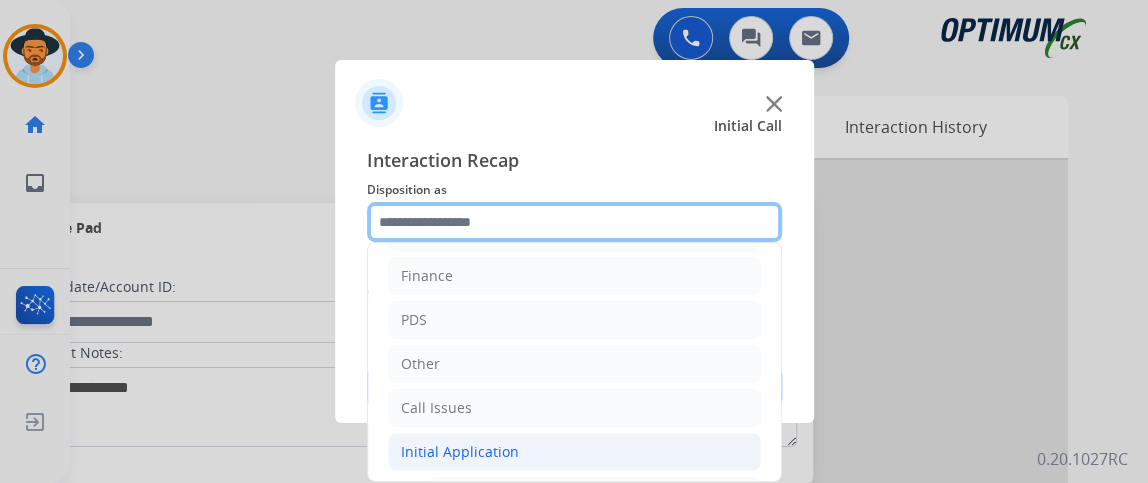 scroll, scrollTop: 185, scrollLeft: 0, axis: vertical 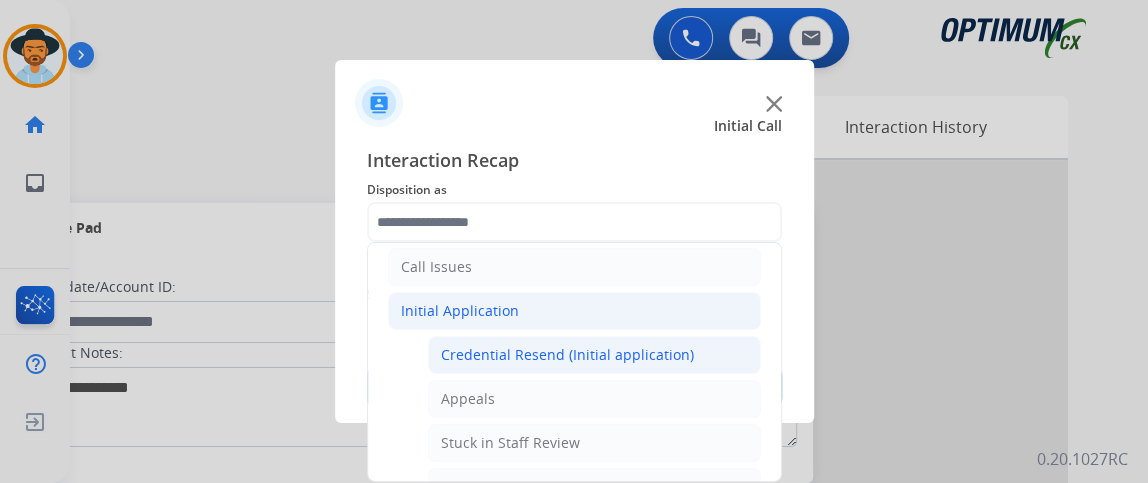 click on "Credential Resend (Initial application)" 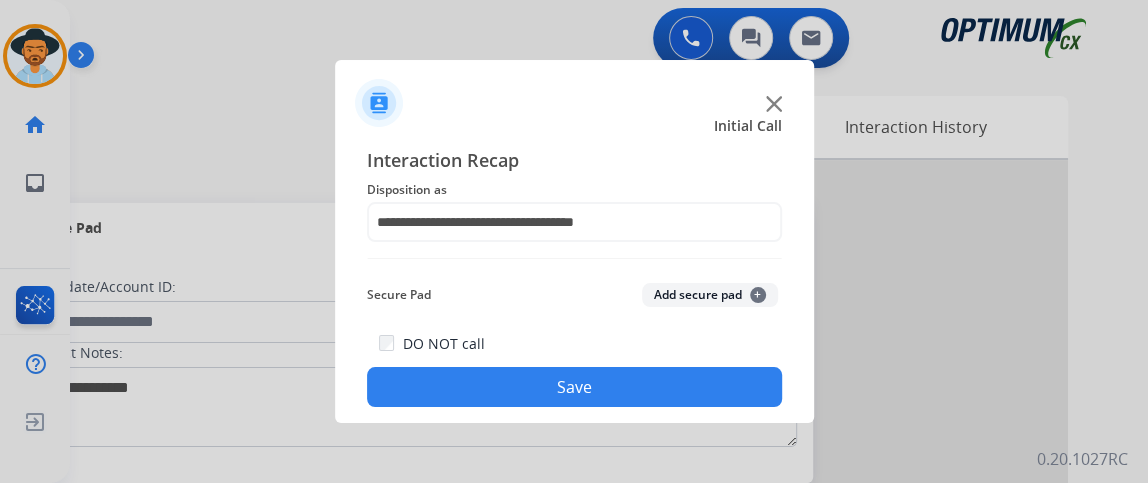 click on "DO NOT call  Save" 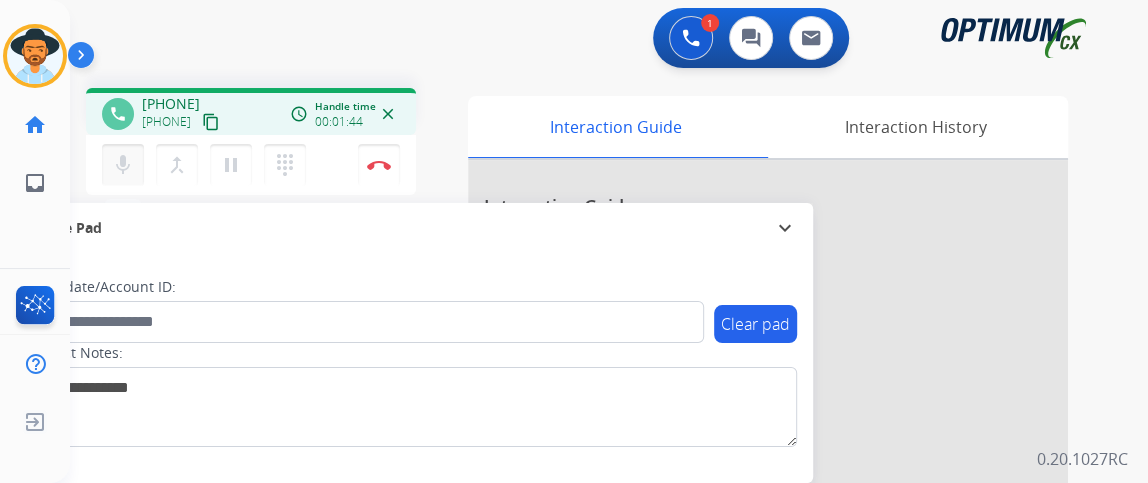 click on "mic Mute" at bounding box center [123, 165] 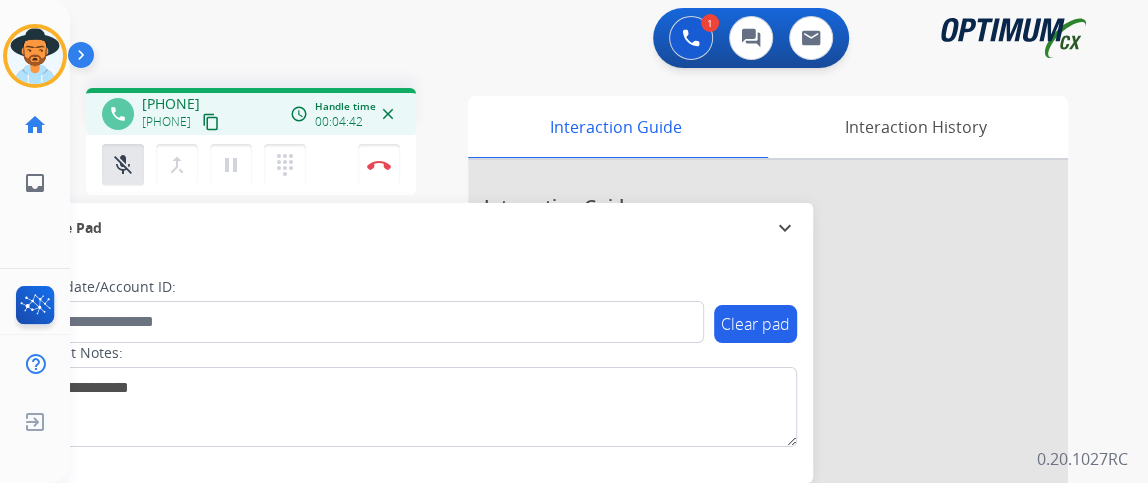 click on "content_copy" at bounding box center (211, 122) 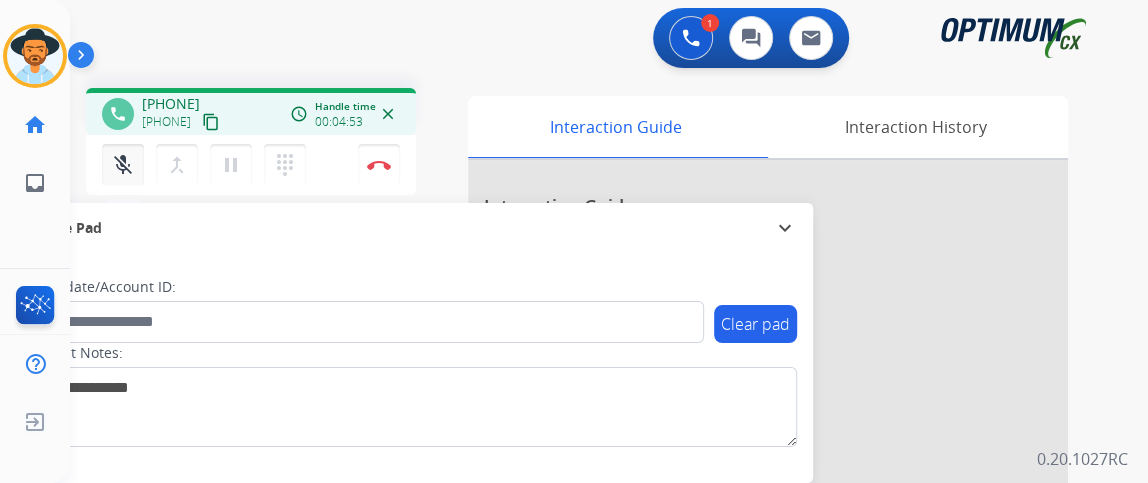 click on "mic_off" at bounding box center (123, 165) 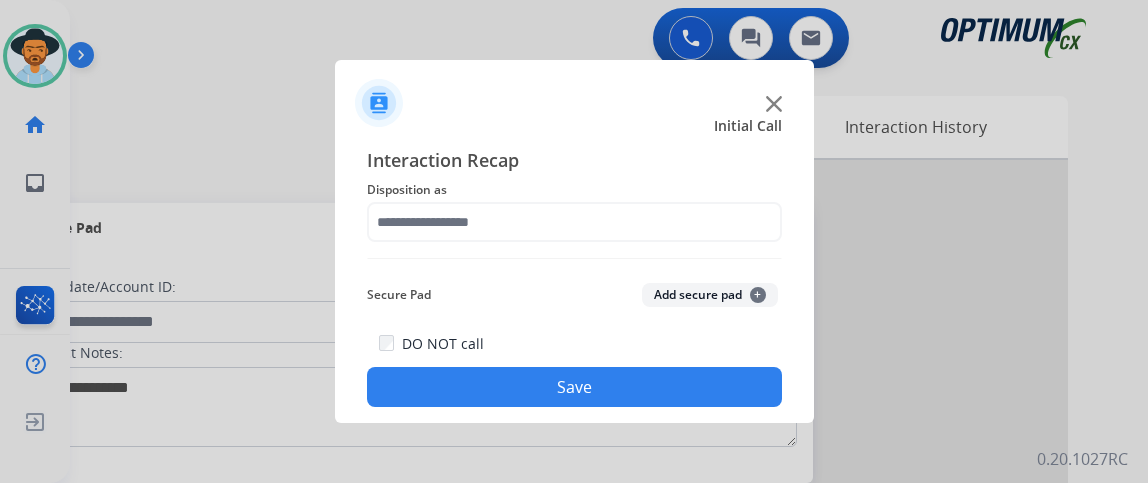 scroll, scrollTop: 0, scrollLeft: 0, axis: both 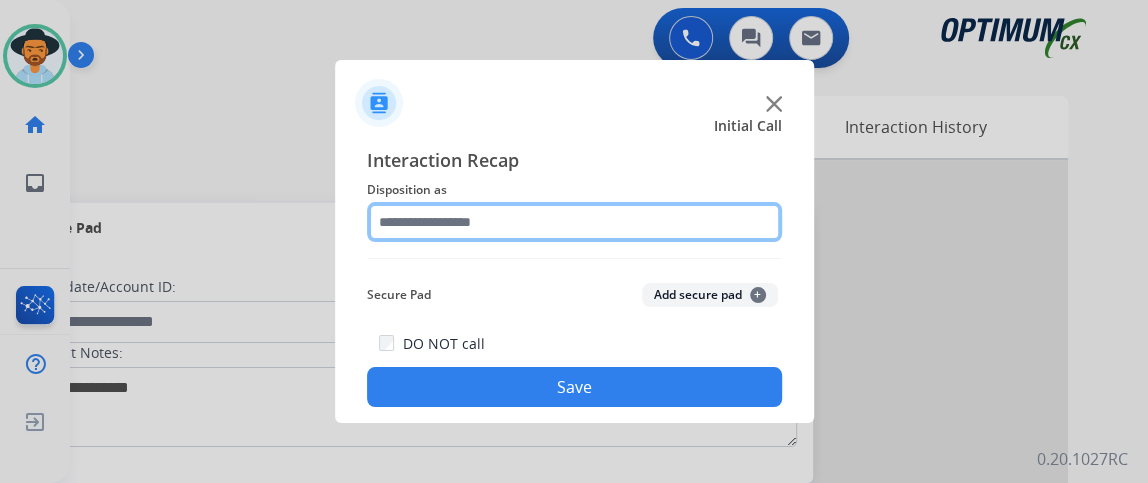 click 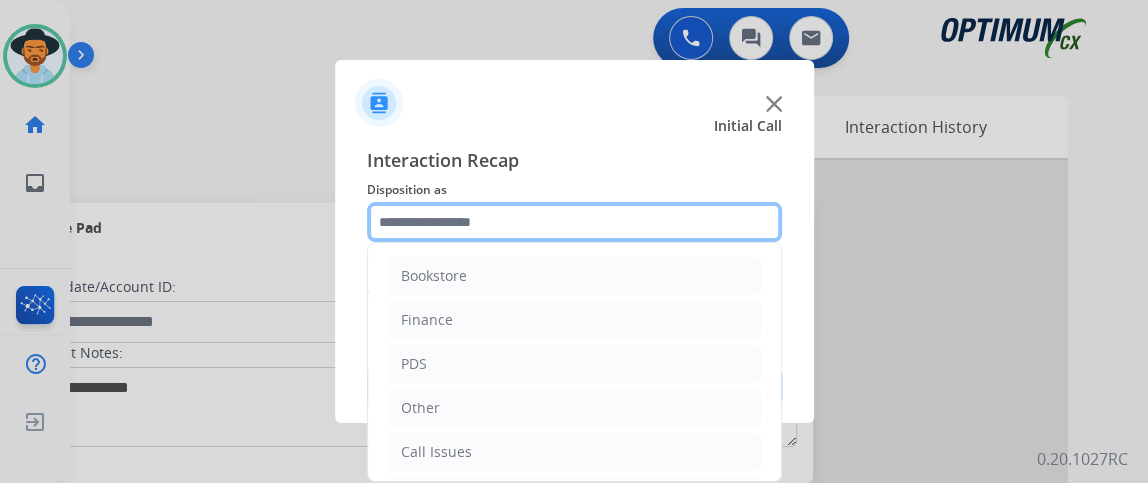 scroll, scrollTop: 131, scrollLeft: 0, axis: vertical 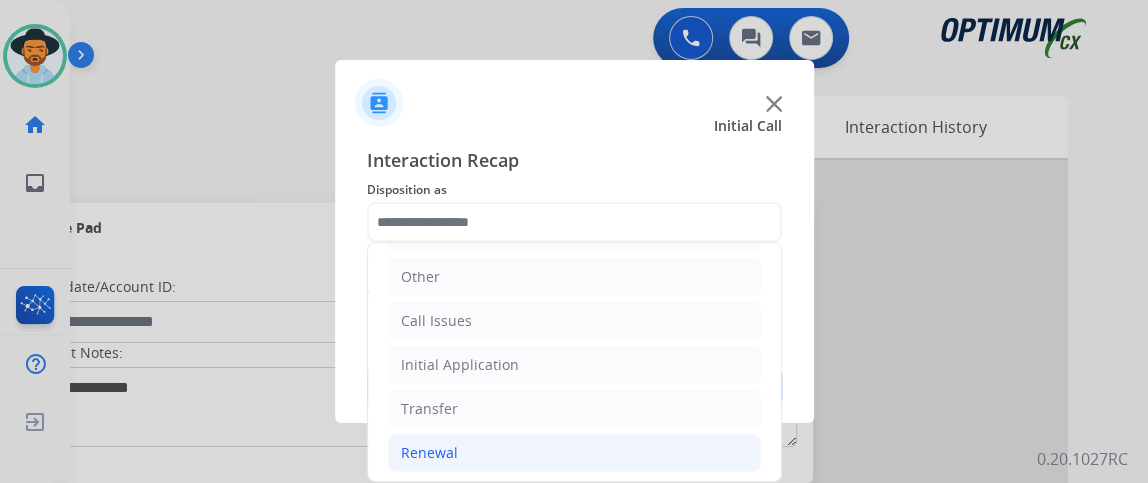 click on "Renewal" 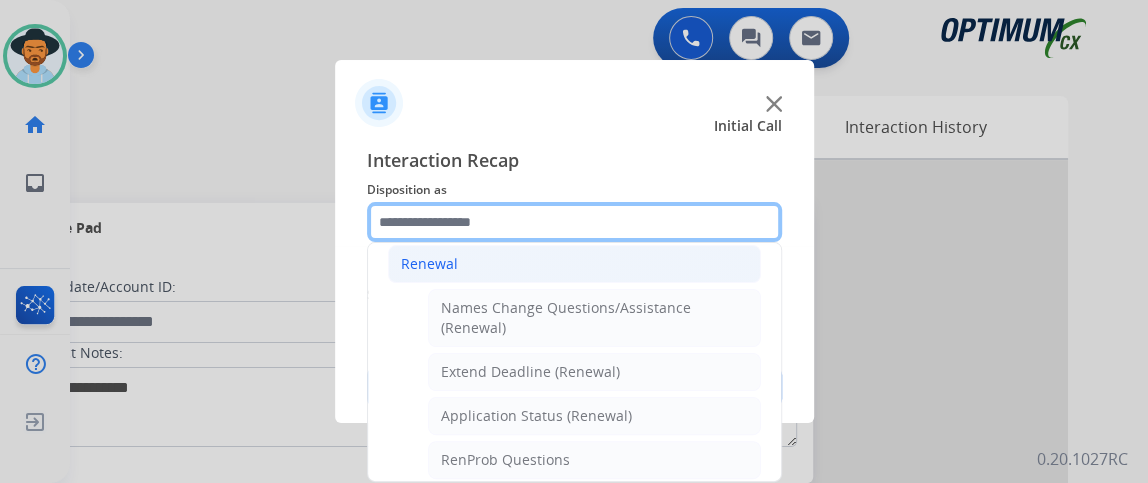scroll, scrollTop: 393, scrollLeft: 0, axis: vertical 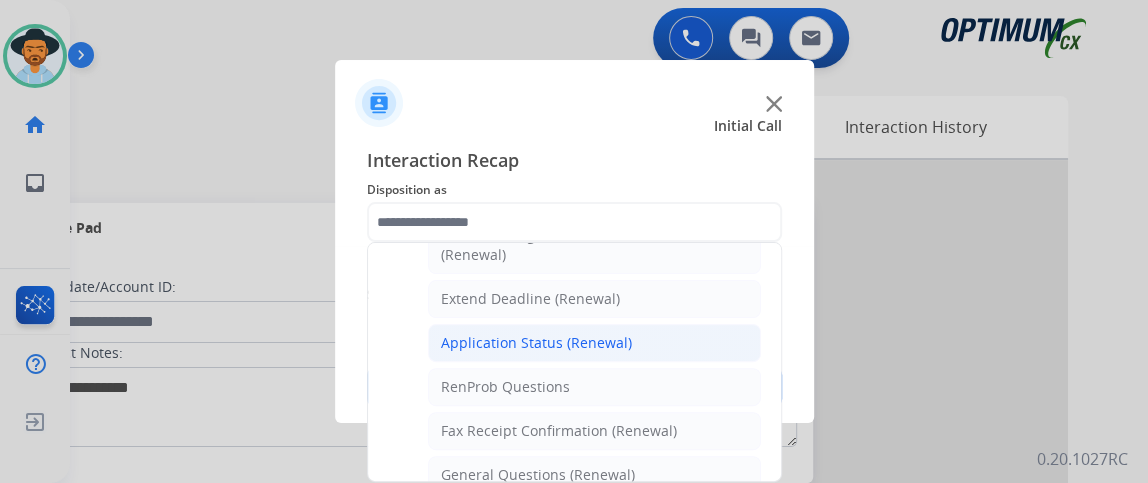click on "Application Status (Renewal)" 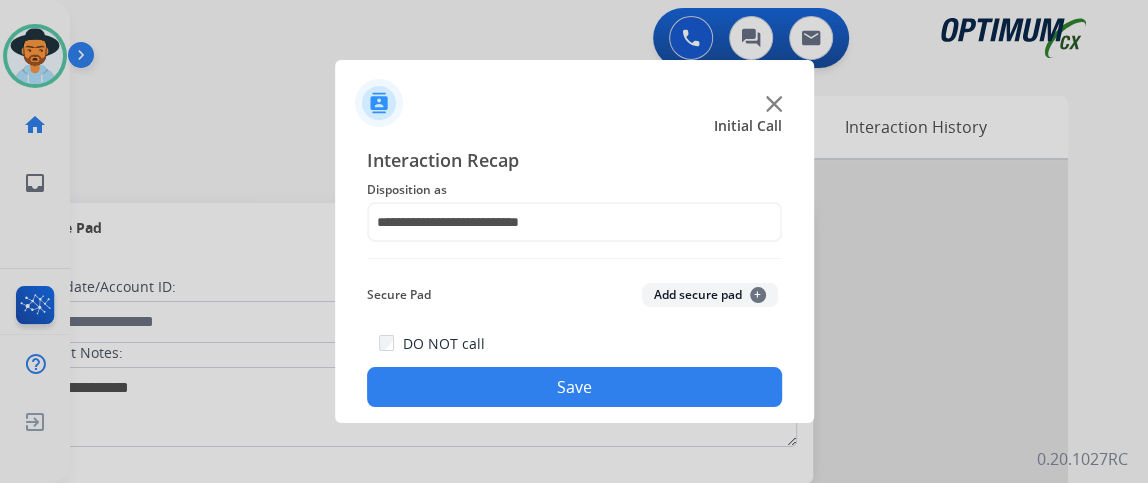 click on "Save" 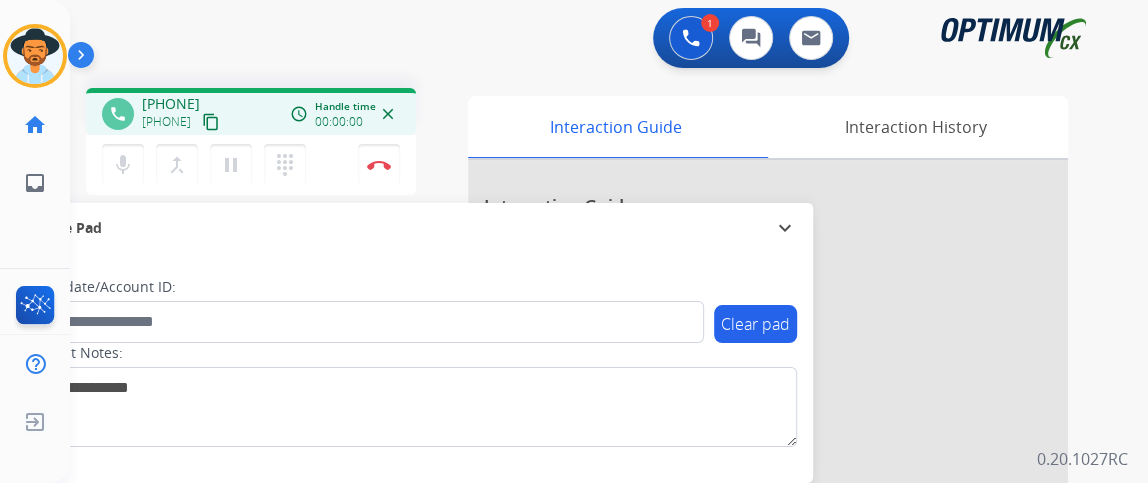 click on "content_copy" at bounding box center (211, 122) 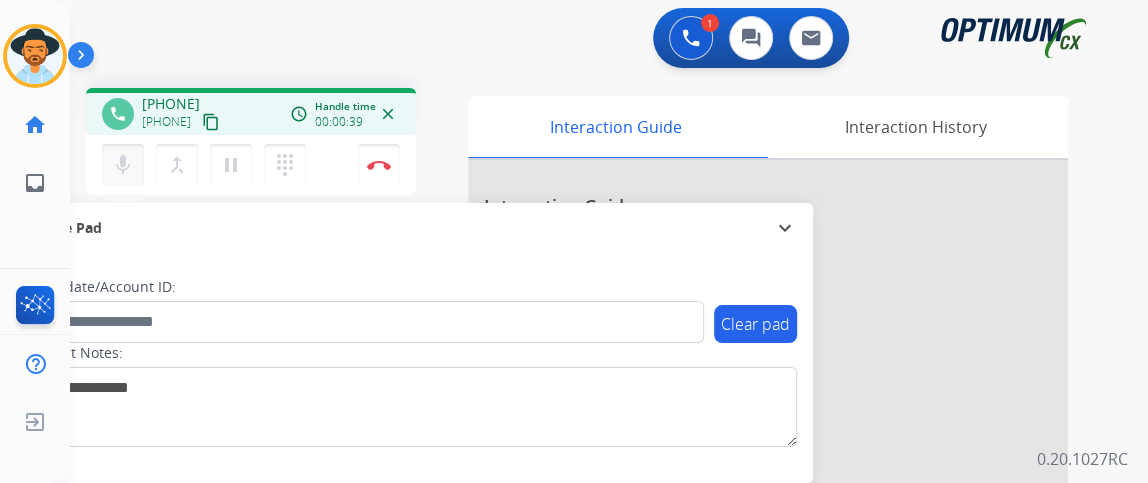click on "mic Mute" at bounding box center [123, 165] 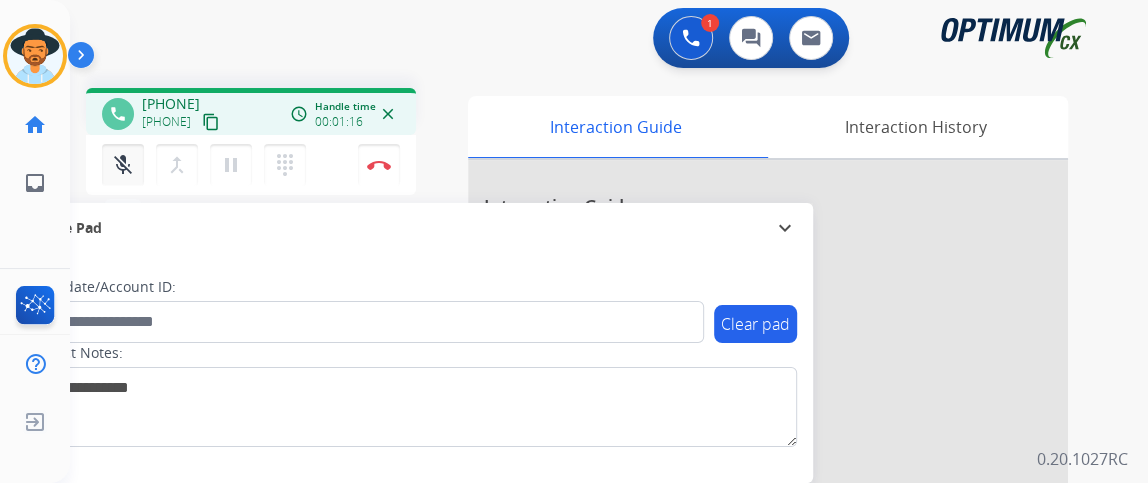 click on "mic_off" at bounding box center [123, 165] 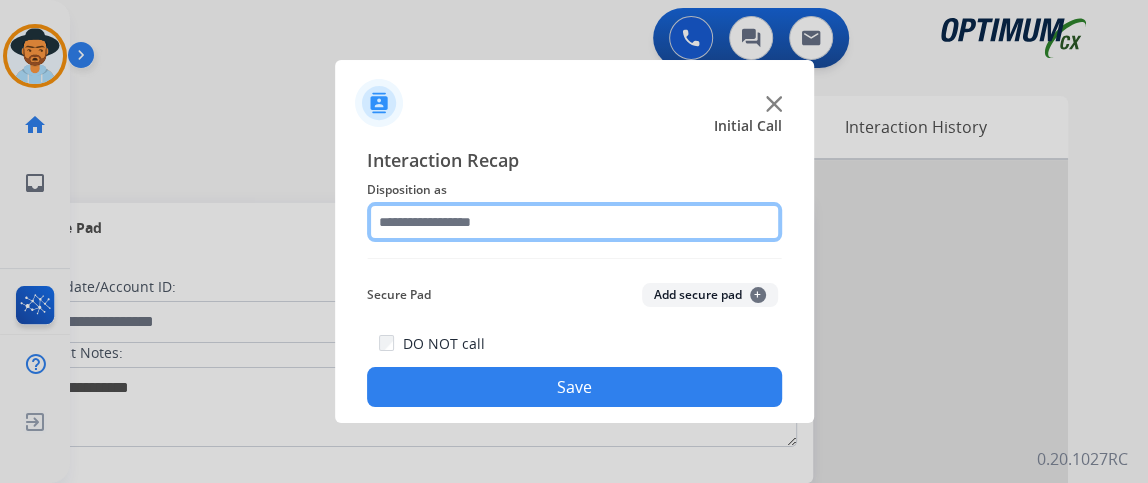 click 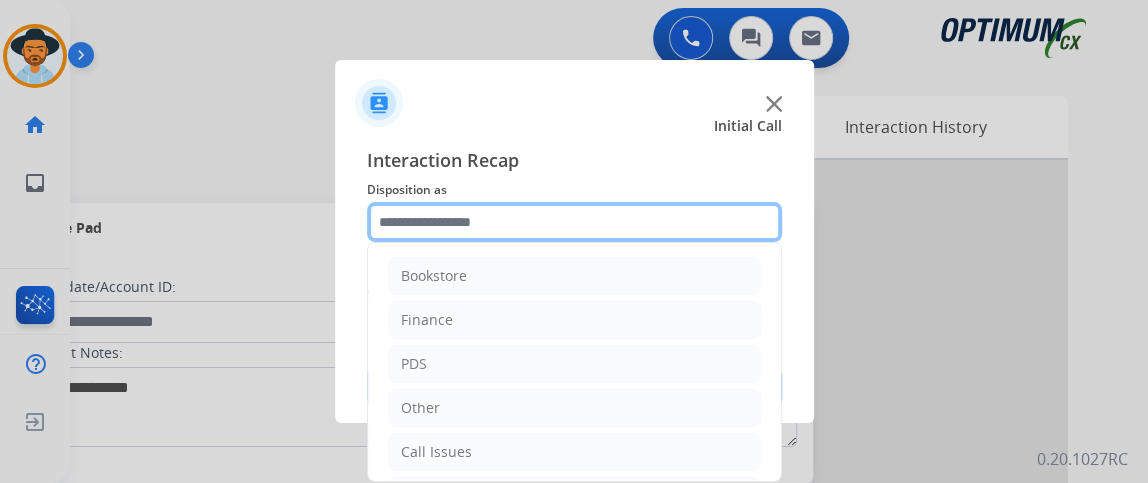 scroll, scrollTop: 131, scrollLeft: 0, axis: vertical 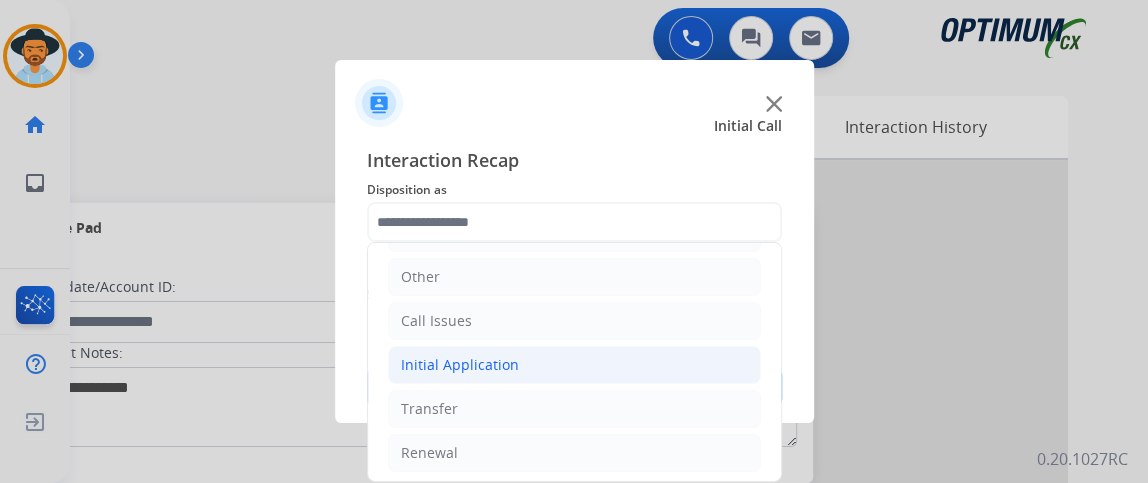 click on "Initial Application" 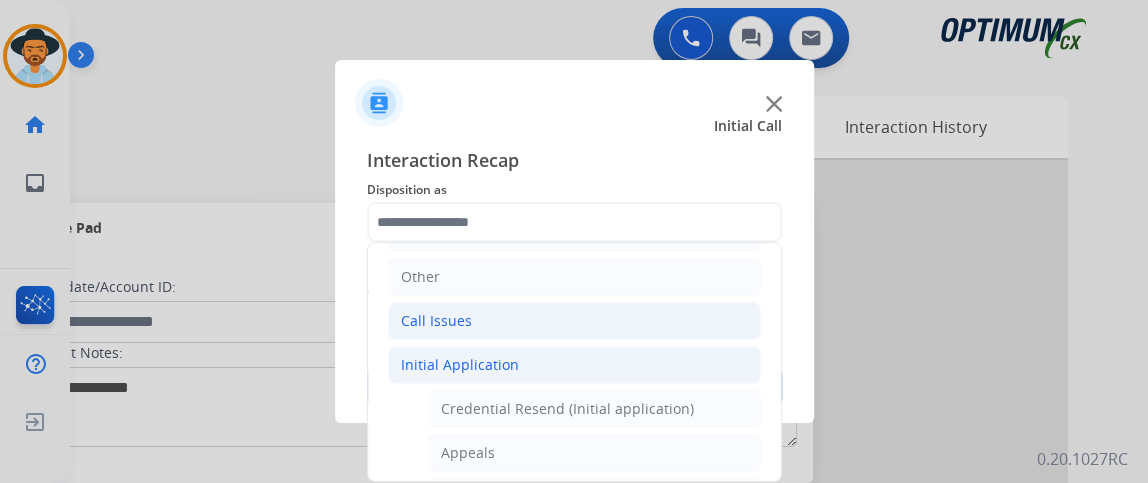 click on "Call Issues" 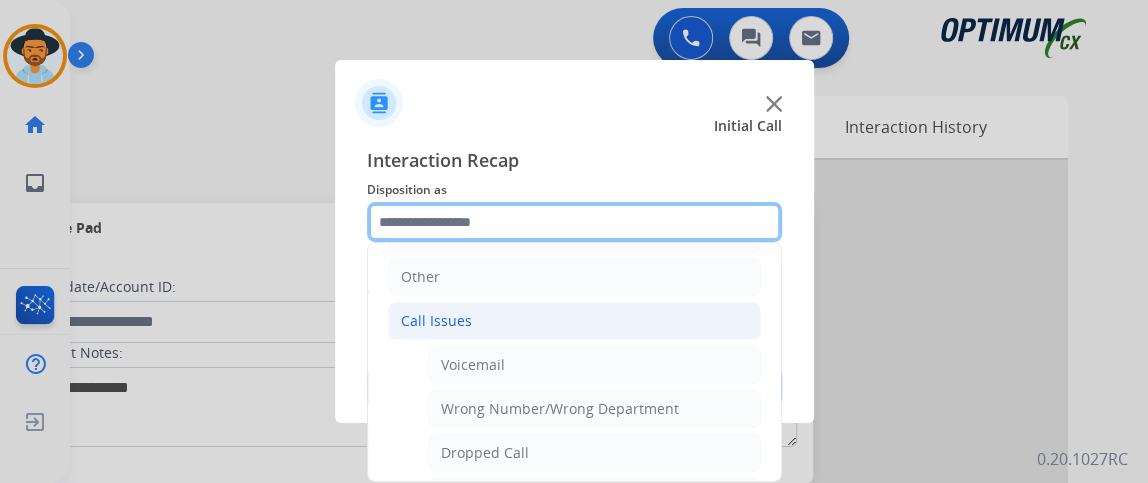 scroll, scrollTop: 348, scrollLeft: 0, axis: vertical 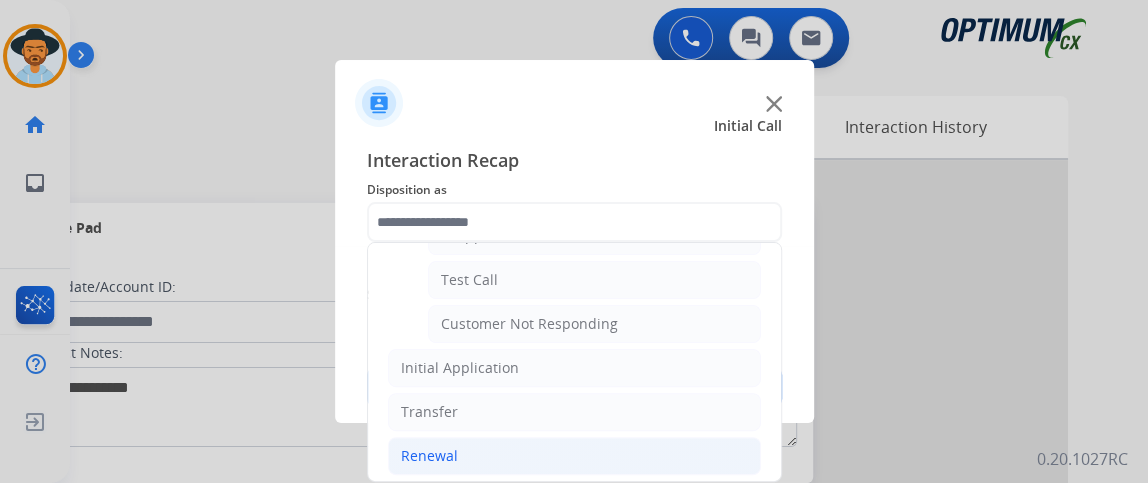 click on "Renewal" 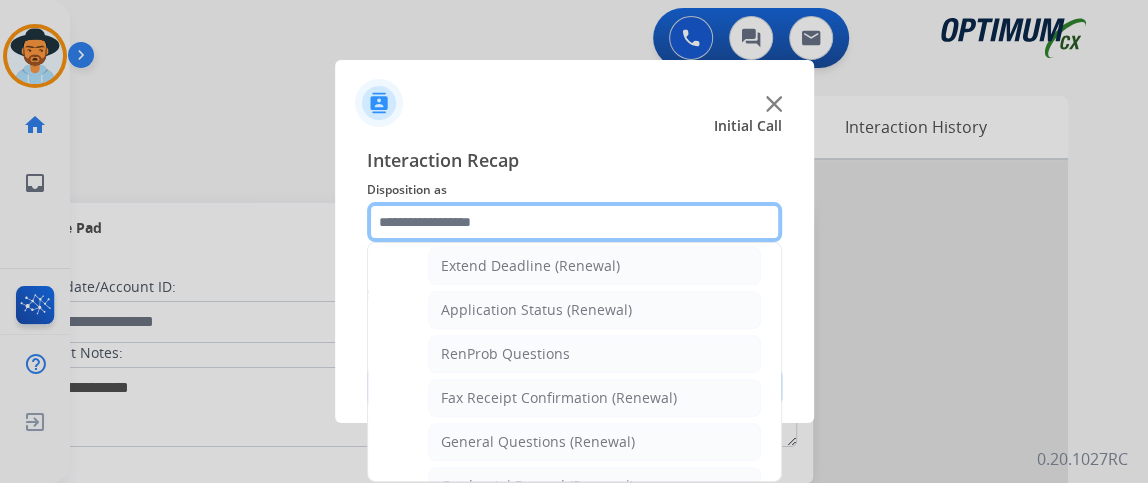 scroll, scrollTop: 512, scrollLeft: 0, axis: vertical 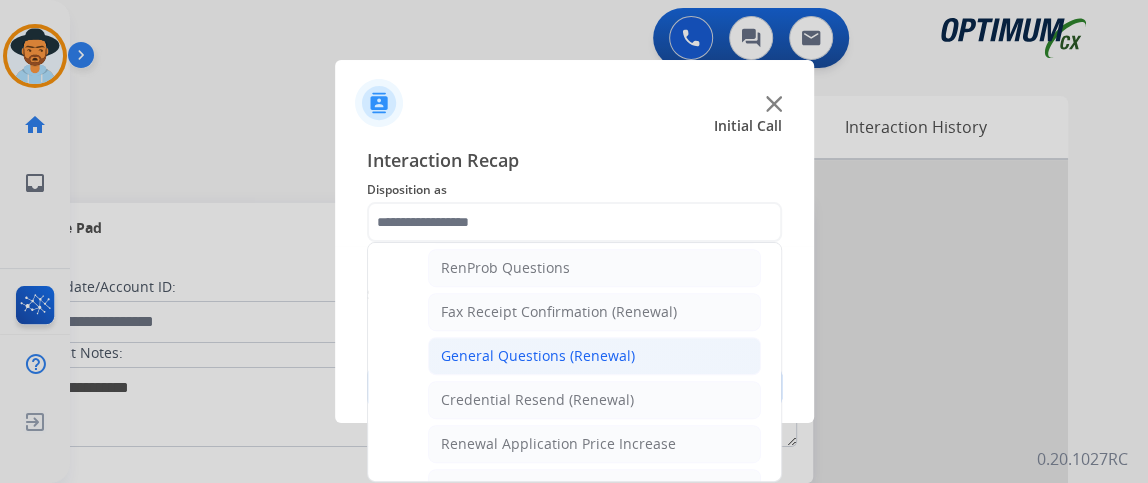 click on "General Questions (Renewal)" 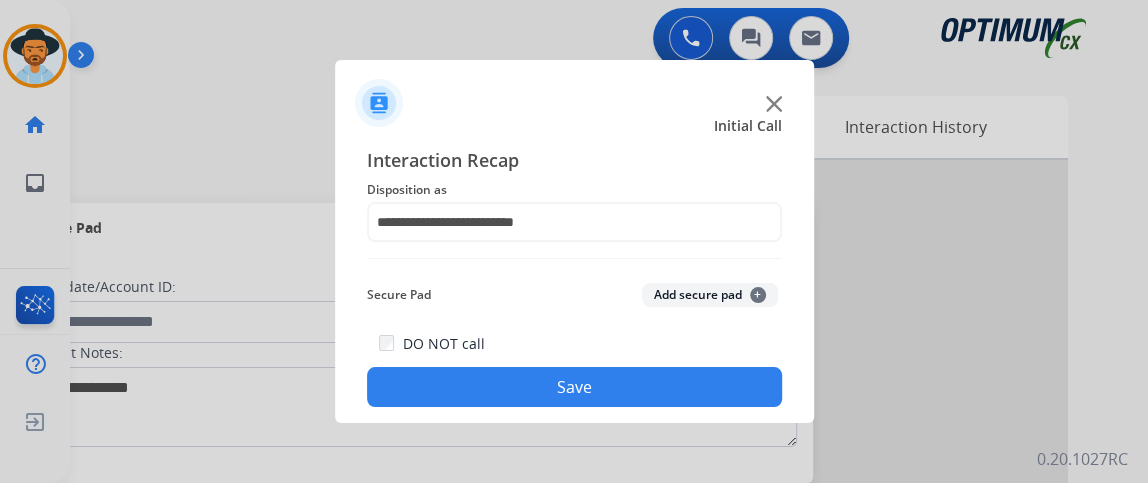click on "Save" 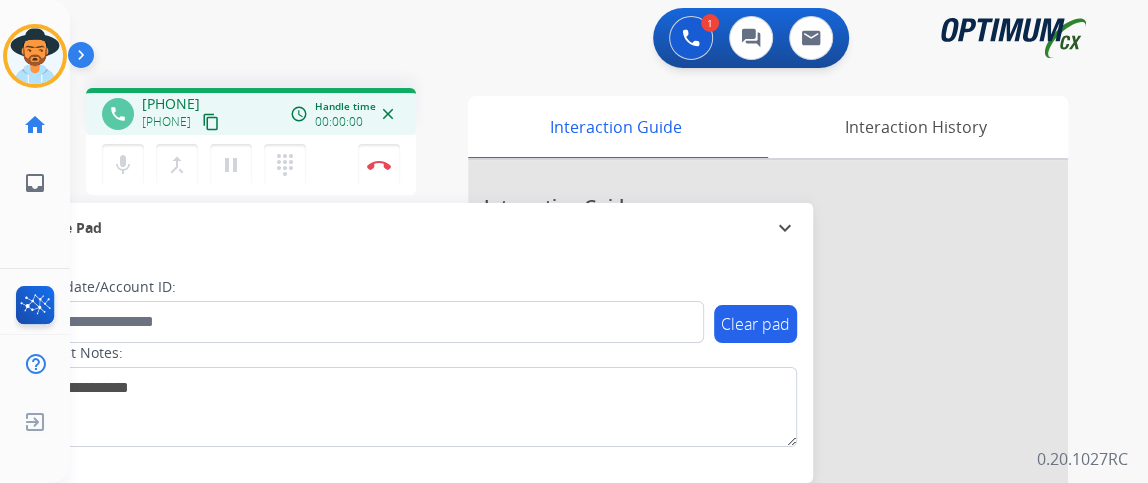 click on "content_copy" at bounding box center [211, 122] 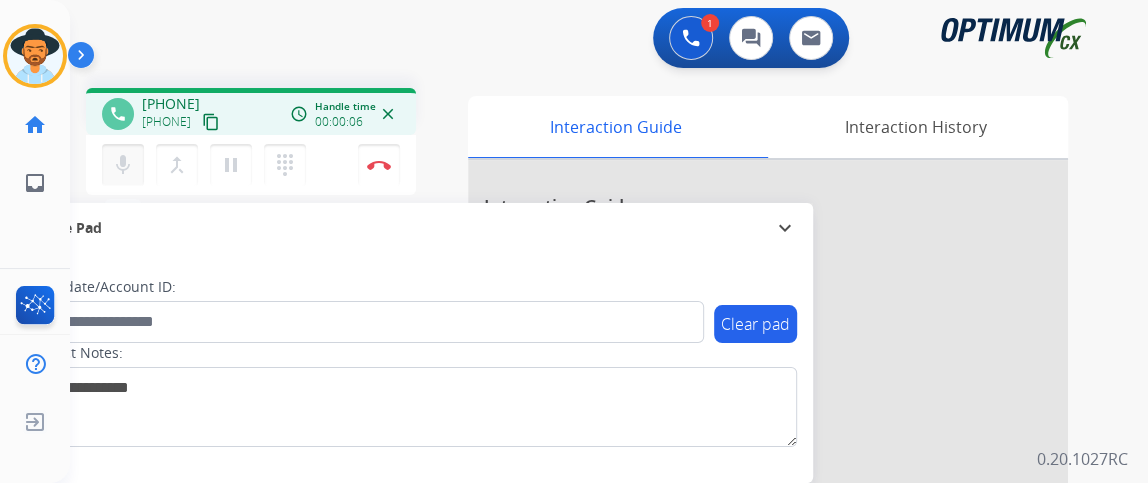 click on "mic" at bounding box center [123, 165] 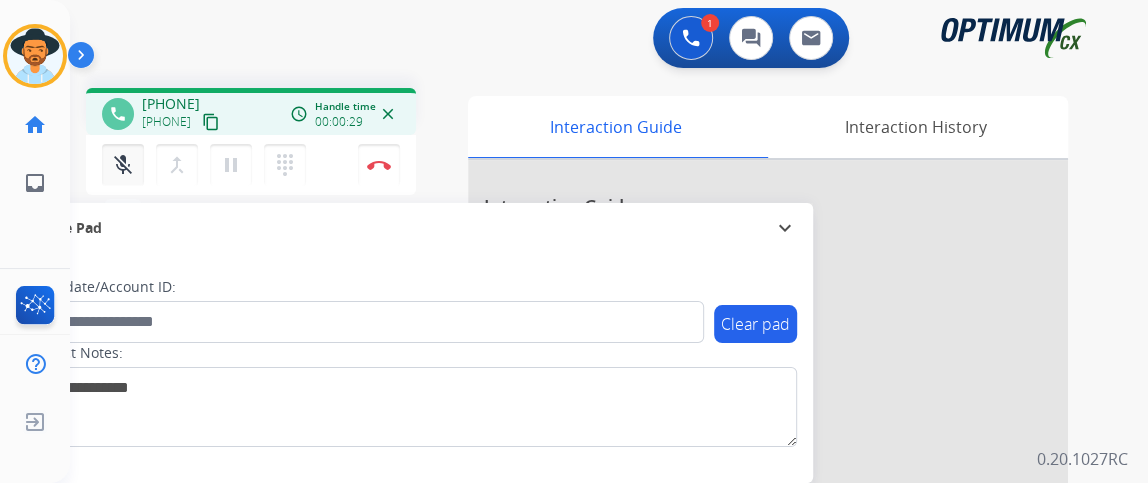 click on "mic_off Mute" at bounding box center (123, 165) 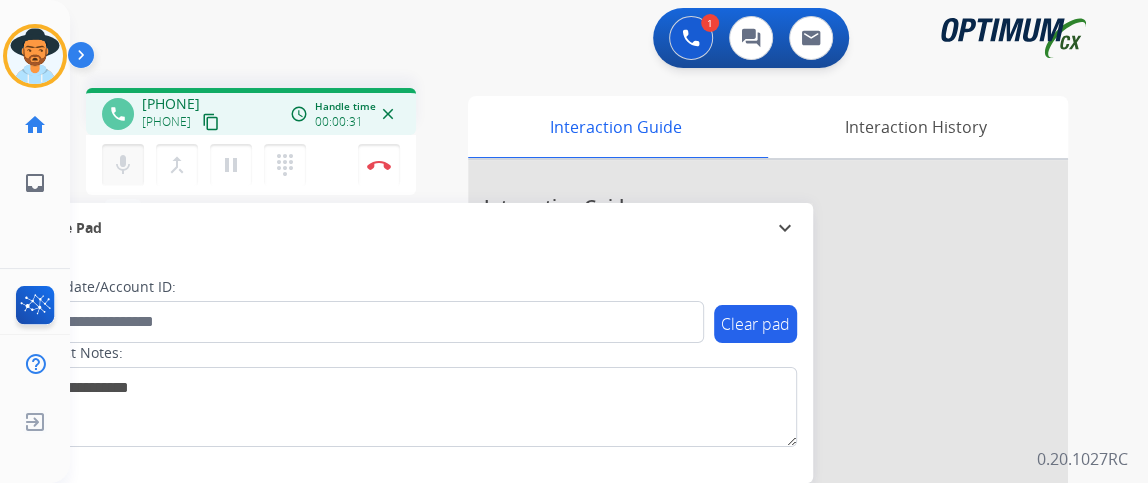 click on "mic Mute" at bounding box center (123, 165) 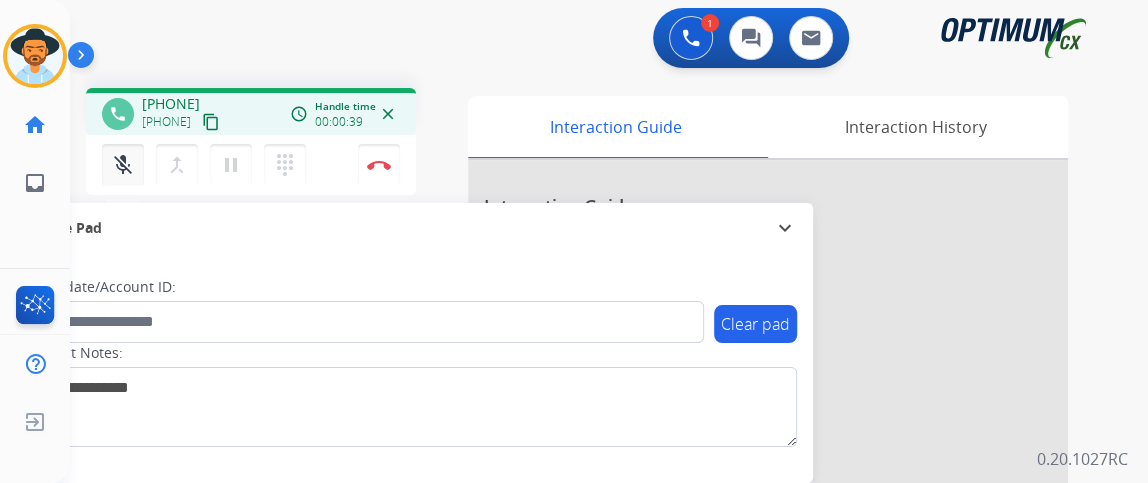 click on "mic_off Mute" at bounding box center (123, 165) 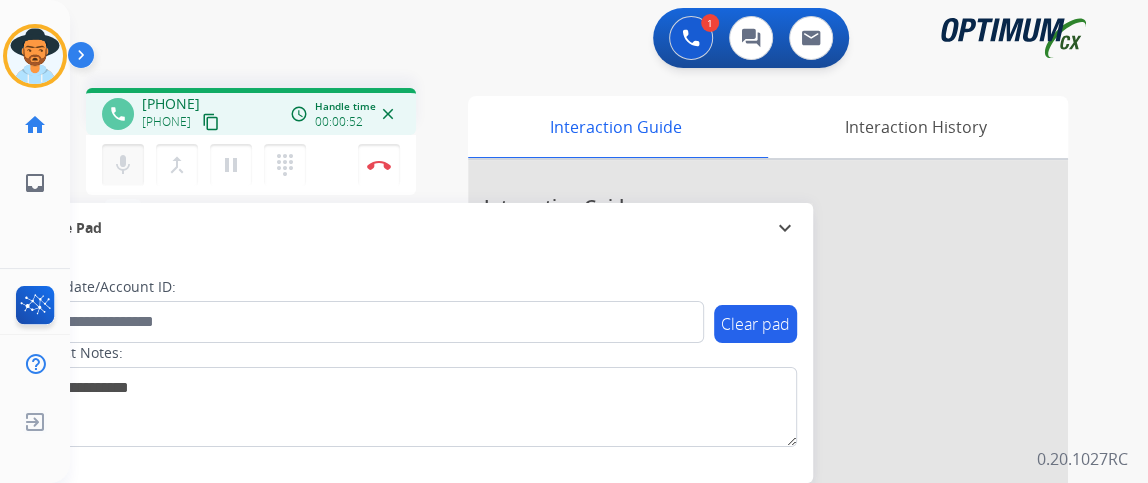 click on "mic" at bounding box center (123, 165) 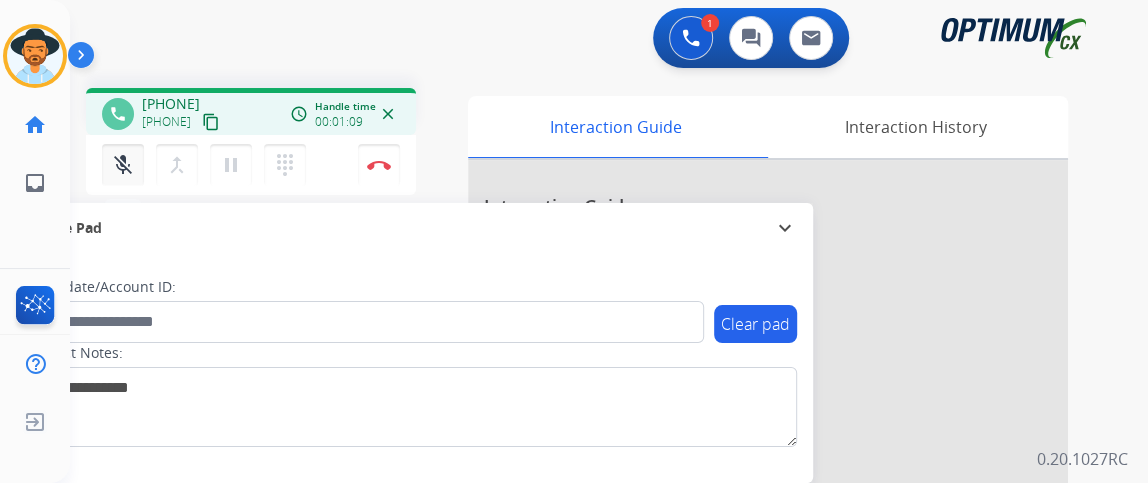 click on "mic_off" at bounding box center (123, 165) 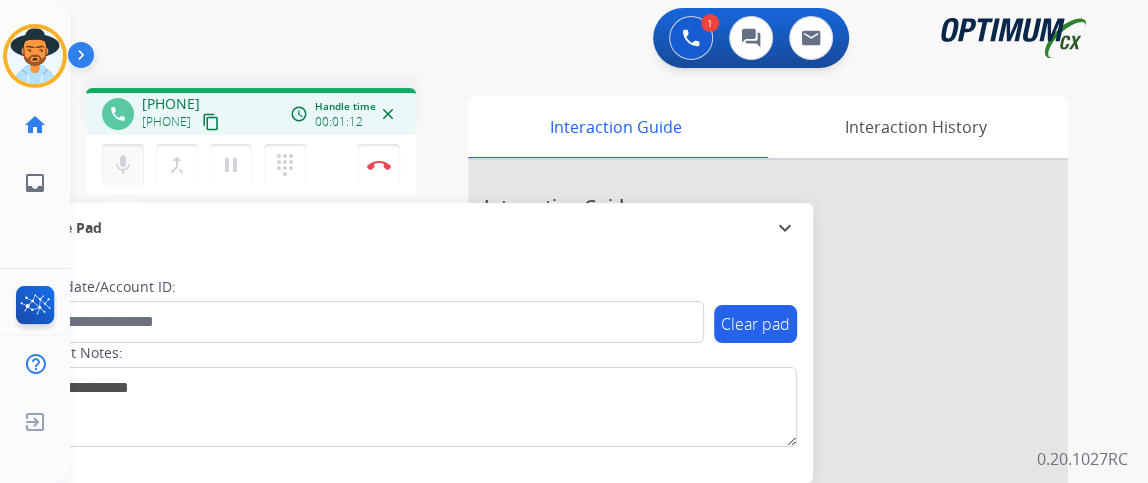 click on "mic" at bounding box center (123, 165) 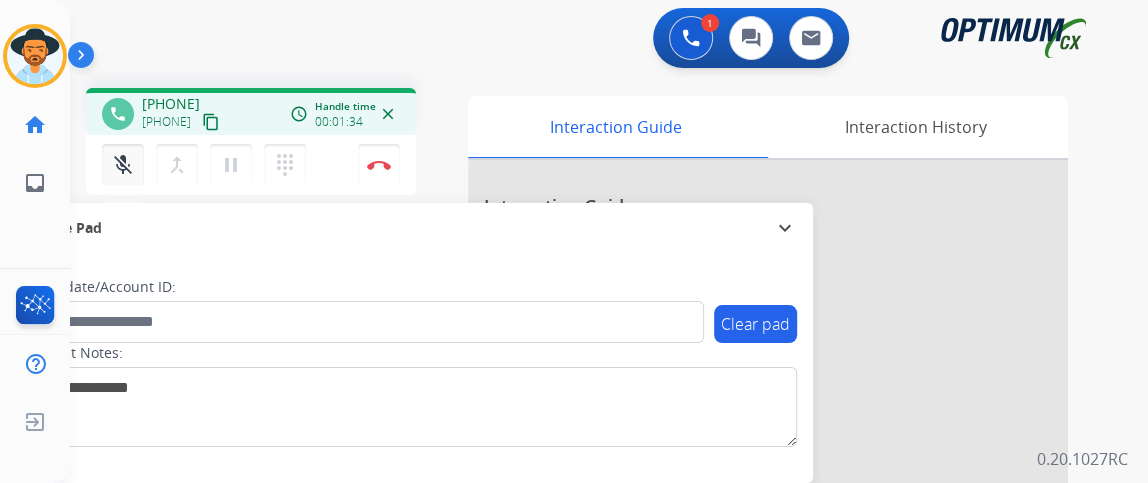click on "mic_off Mute" at bounding box center (123, 165) 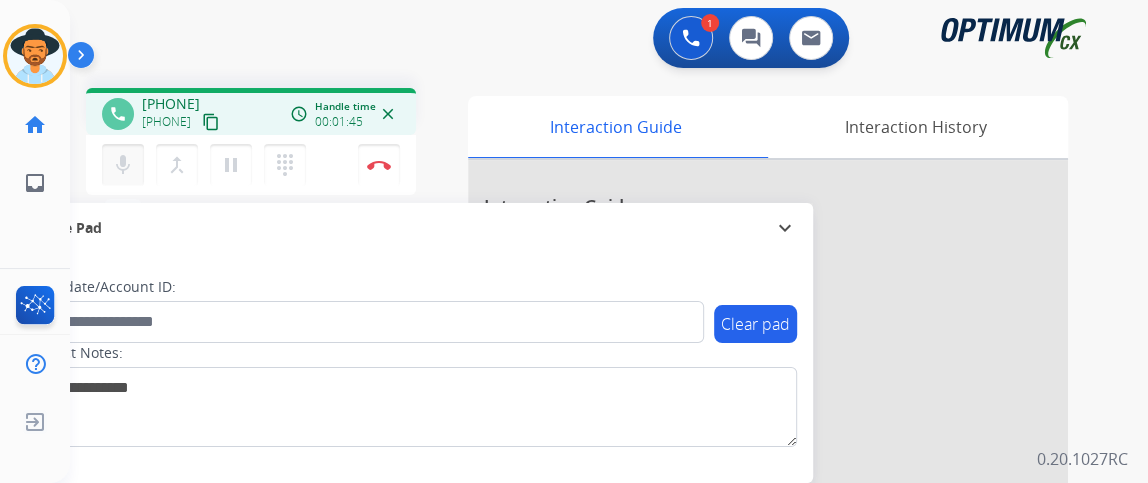click on "mic" at bounding box center [123, 165] 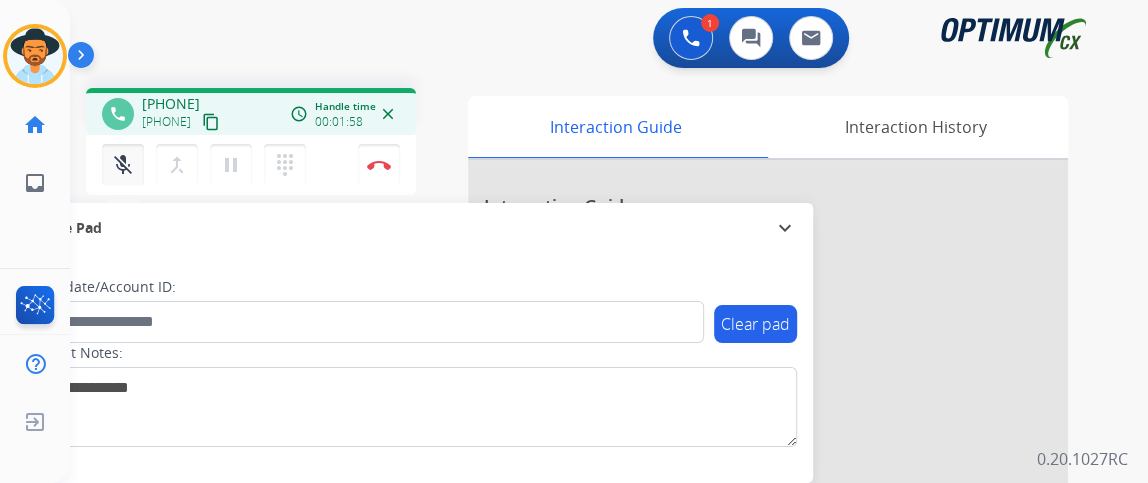 click on "mic_off" at bounding box center (123, 165) 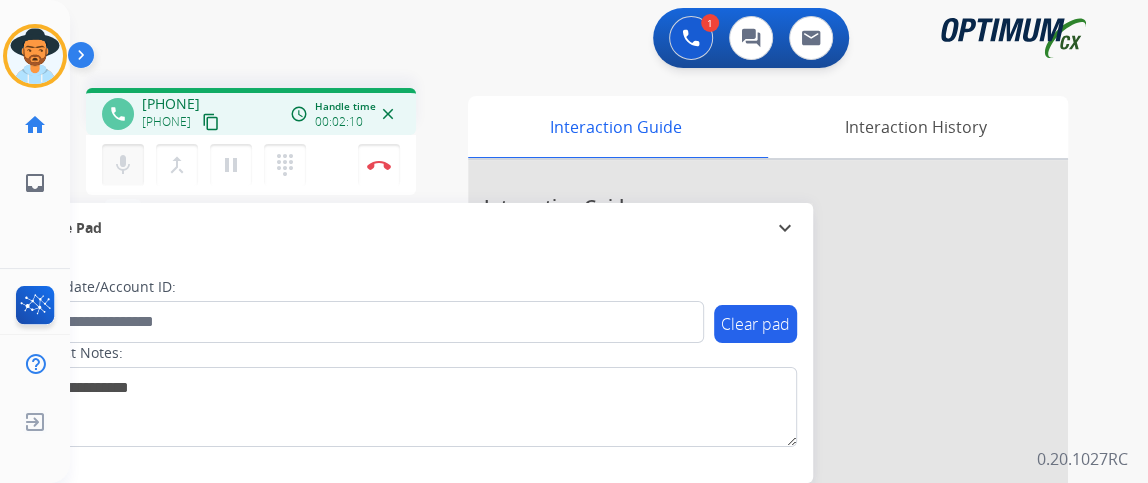 click on "mic Mute" at bounding box center [123, 165] 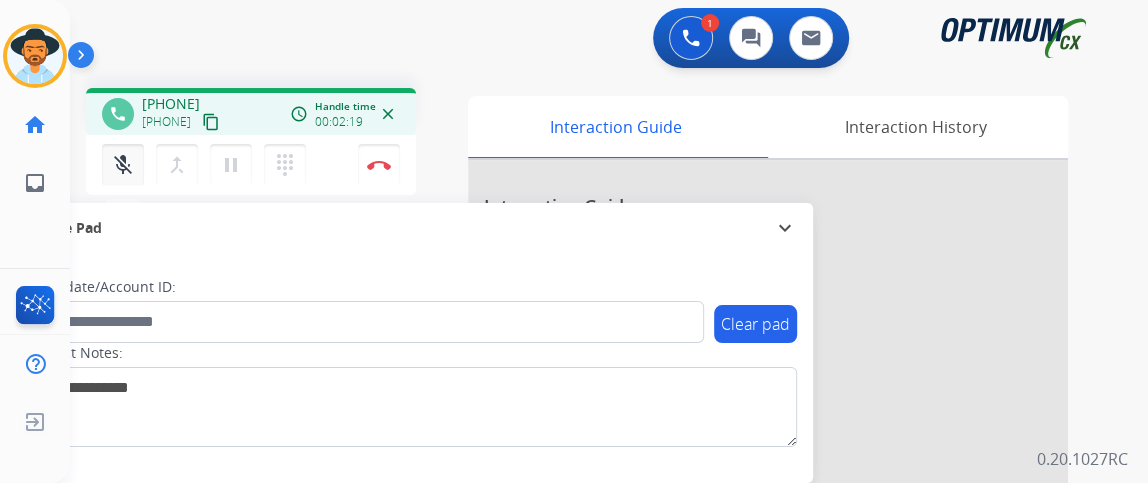 click on "mic_off" at bounding box center [123, 165] 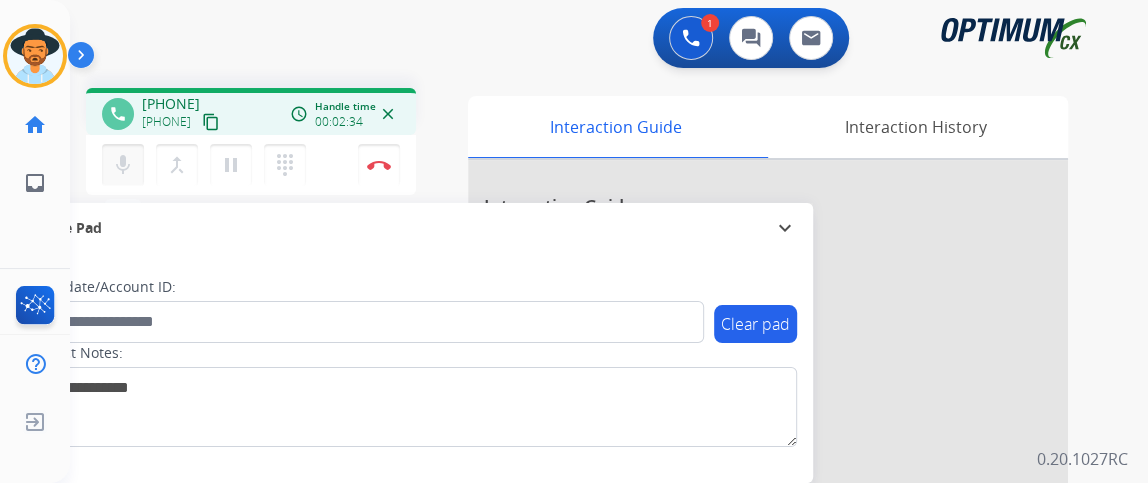 click on "mic Mute" at bounding box center (123, 165) 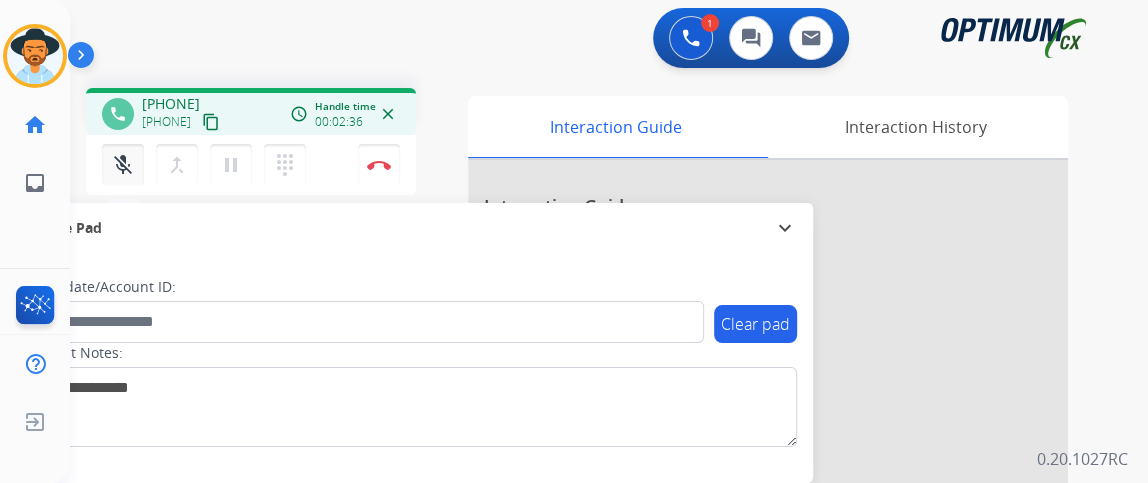 click on "mic_off" at bounding box center (123, 165) 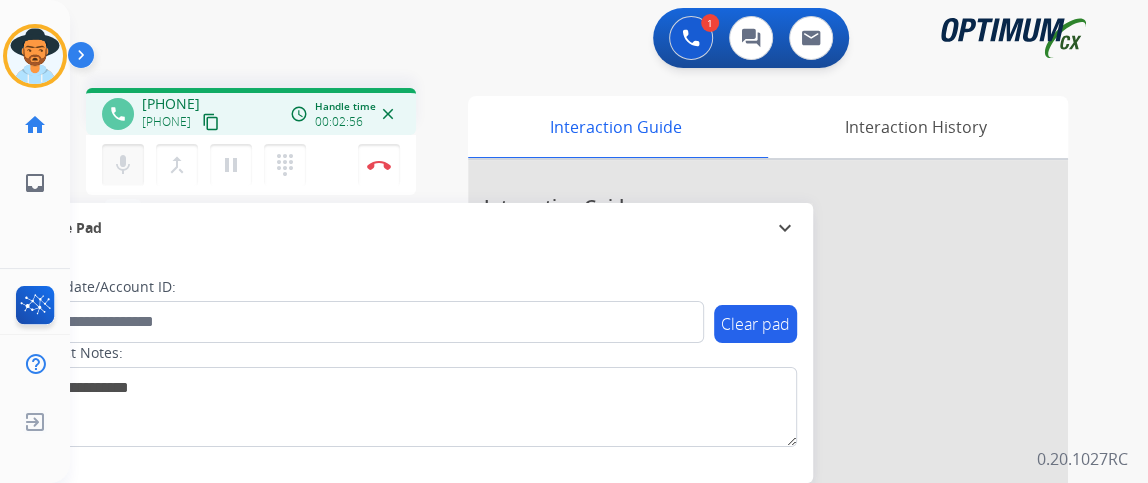 click on "mic" at bounding box center [123, 165] 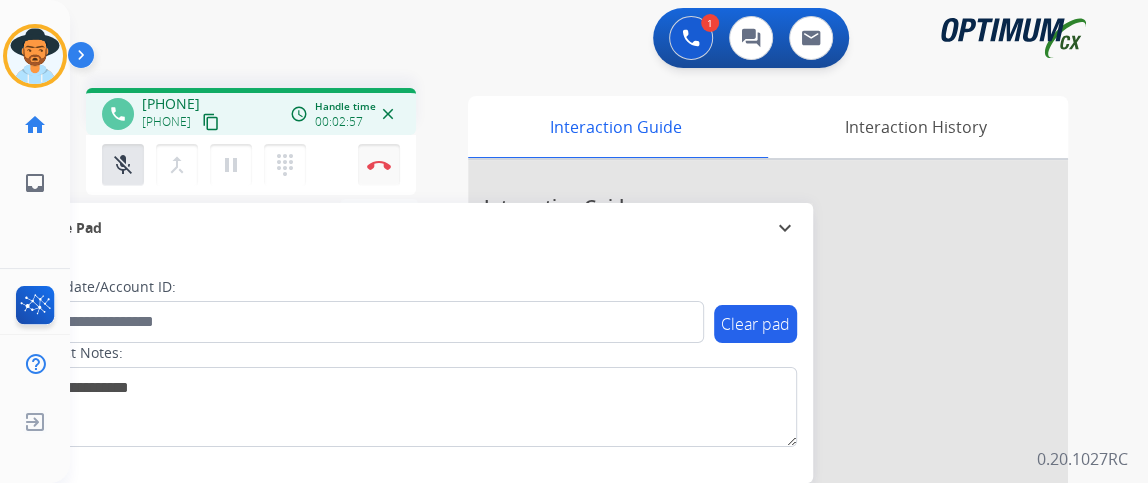 click on "Disconnect" at bounding box center (379, 165) 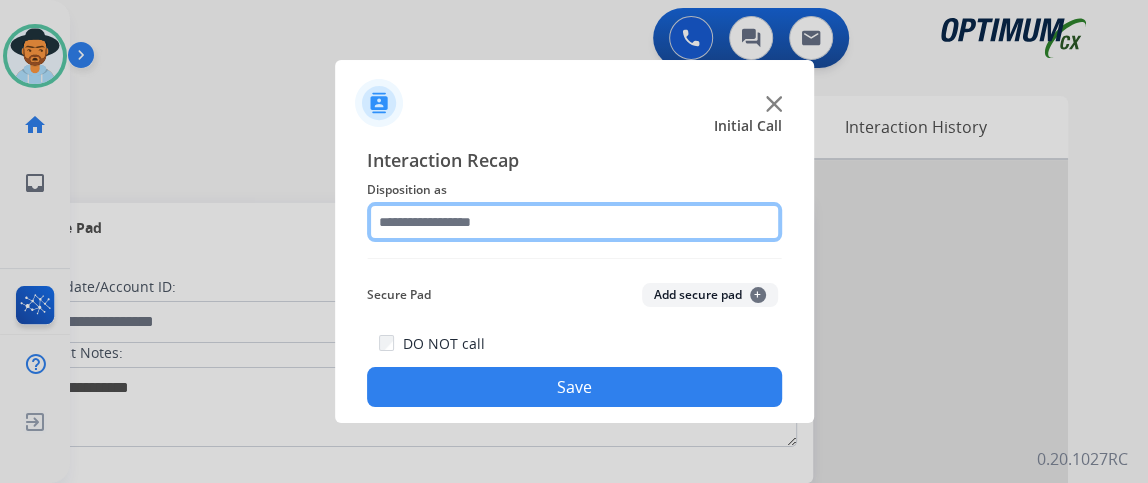 click 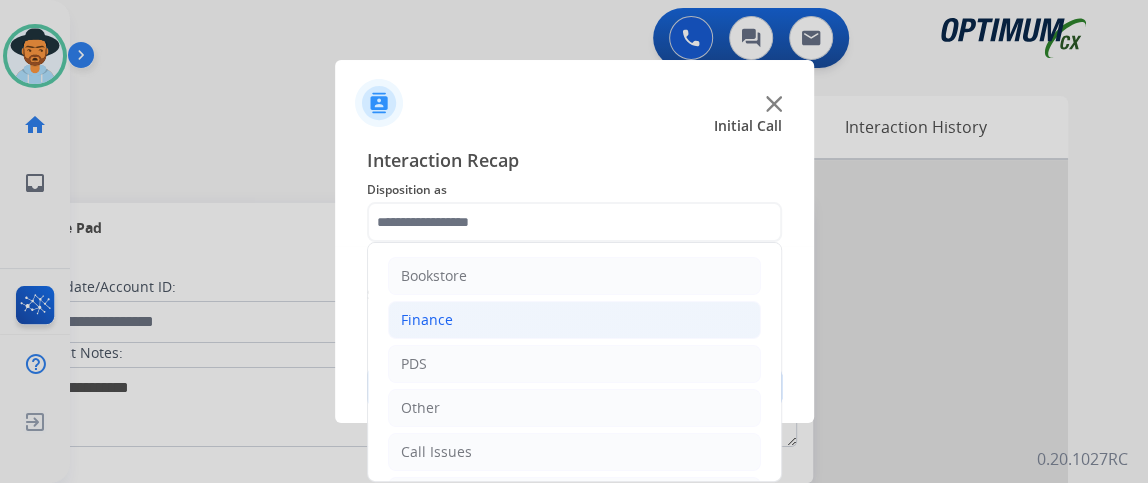click on "Finance" 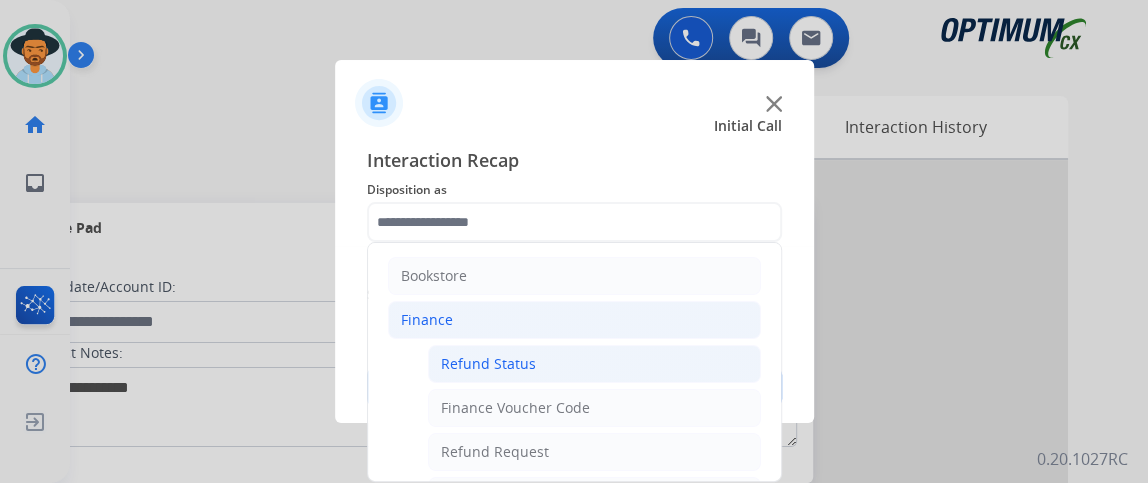click on "Refund Status" 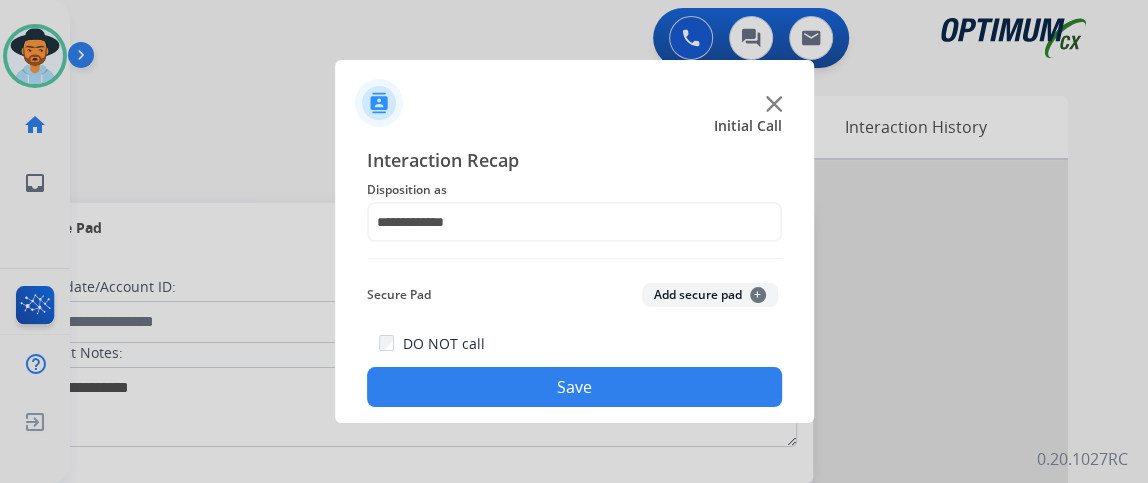 click on "Save" 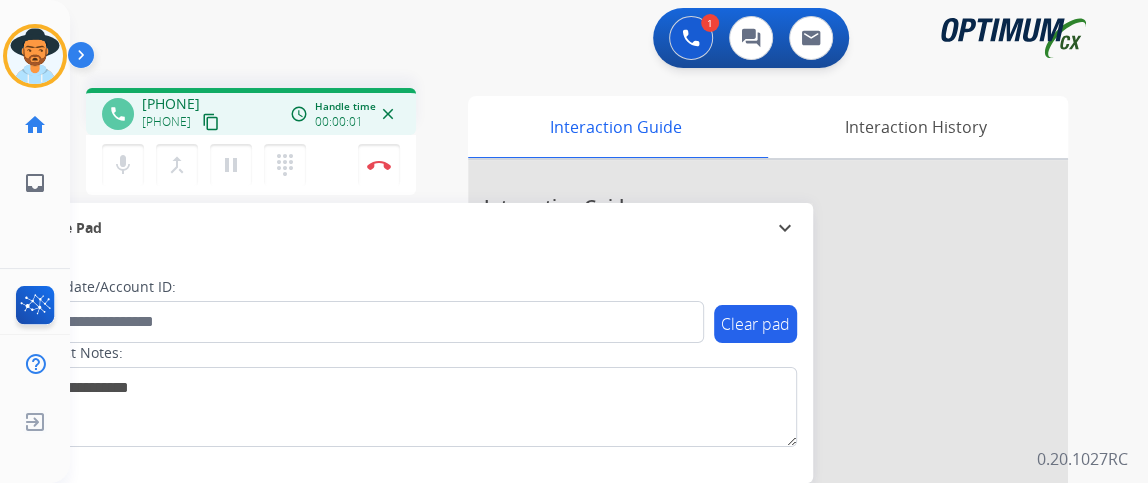 click on "content_copy" at bounding box center (211, 122) 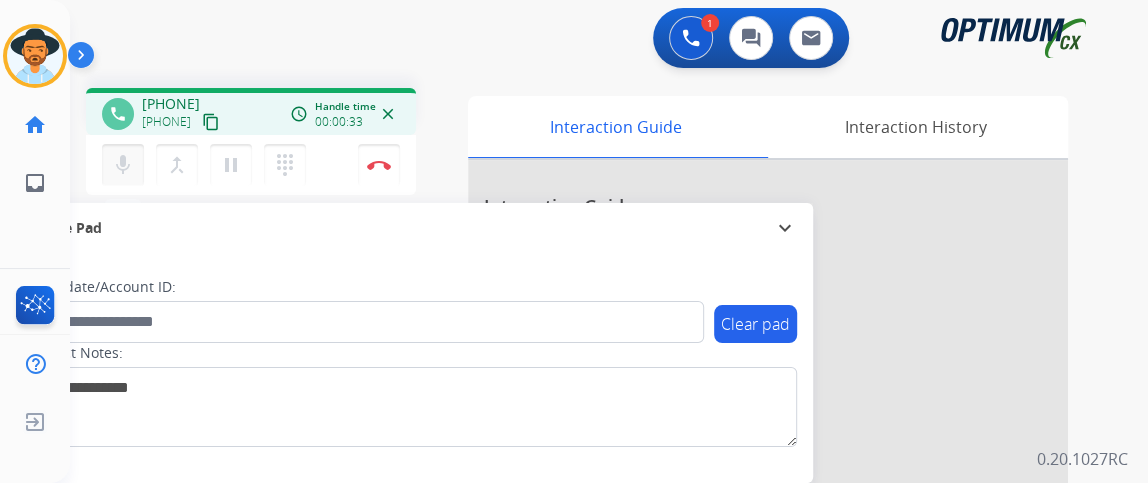 click on "mic Mute" at bounding box center (123, 165) 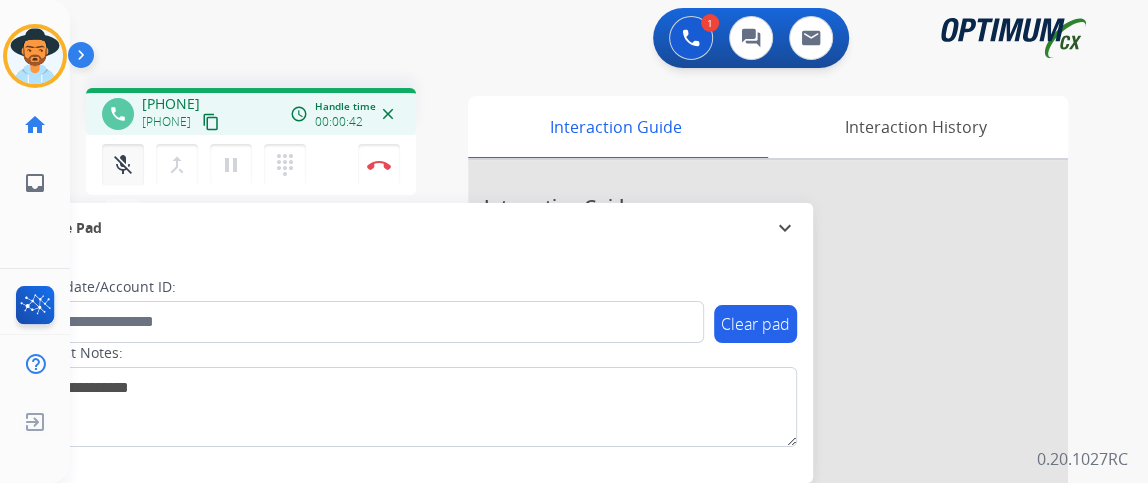 click on "mic_off Mute" at bounding box center (123, 165) 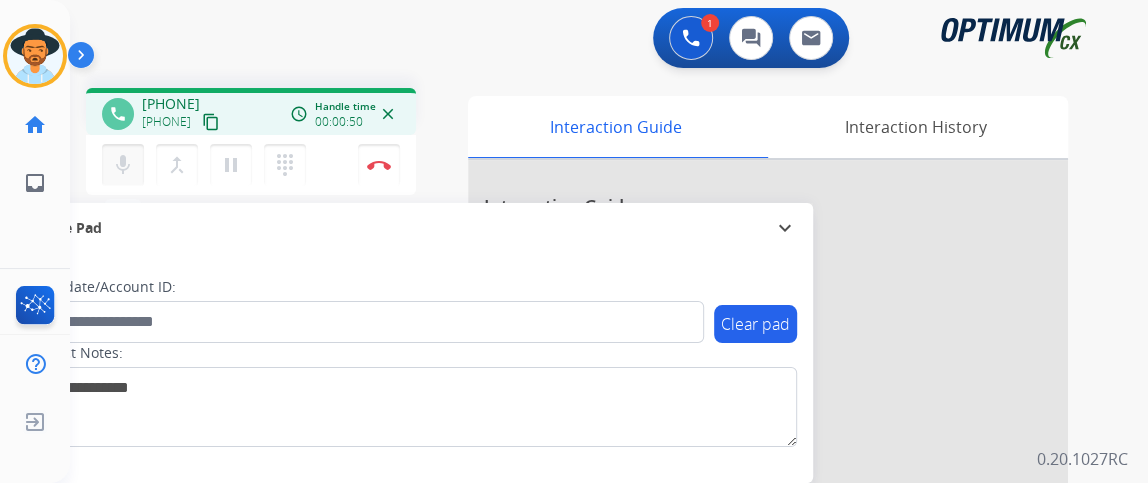click on "mic" at bounding box center (123, 165) 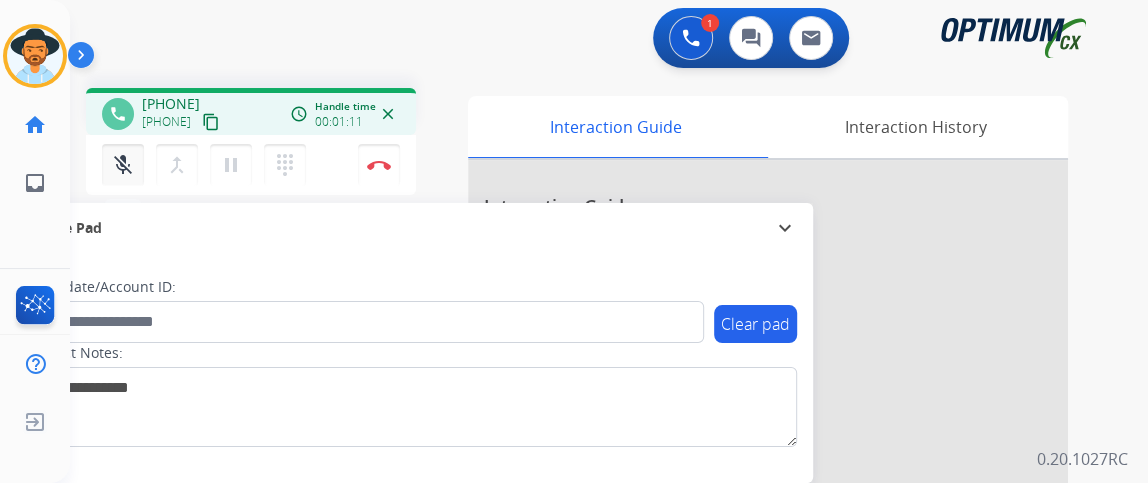 click on "mic_off" at bounding box center [123, 165] 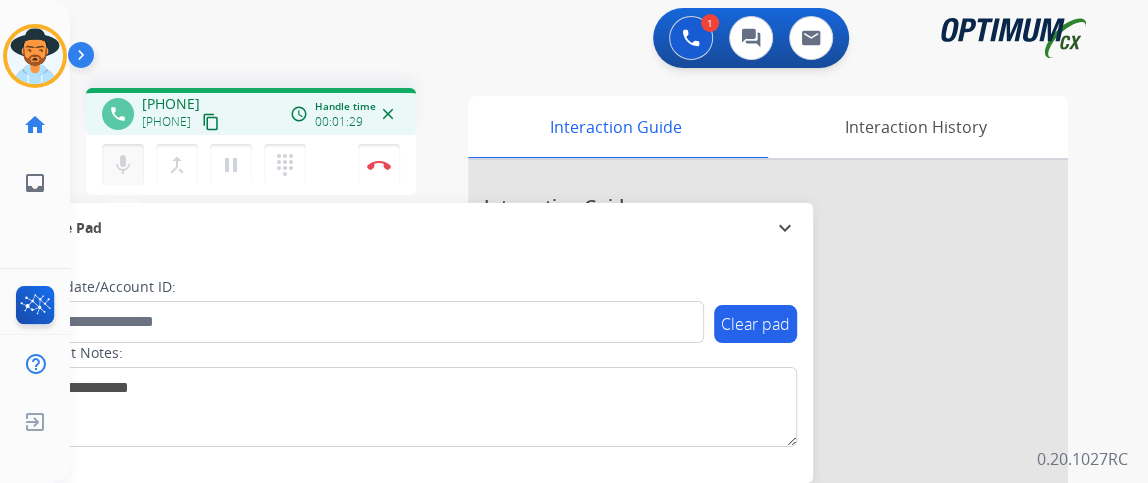 click on "mic" at bounding box center (123, 165) 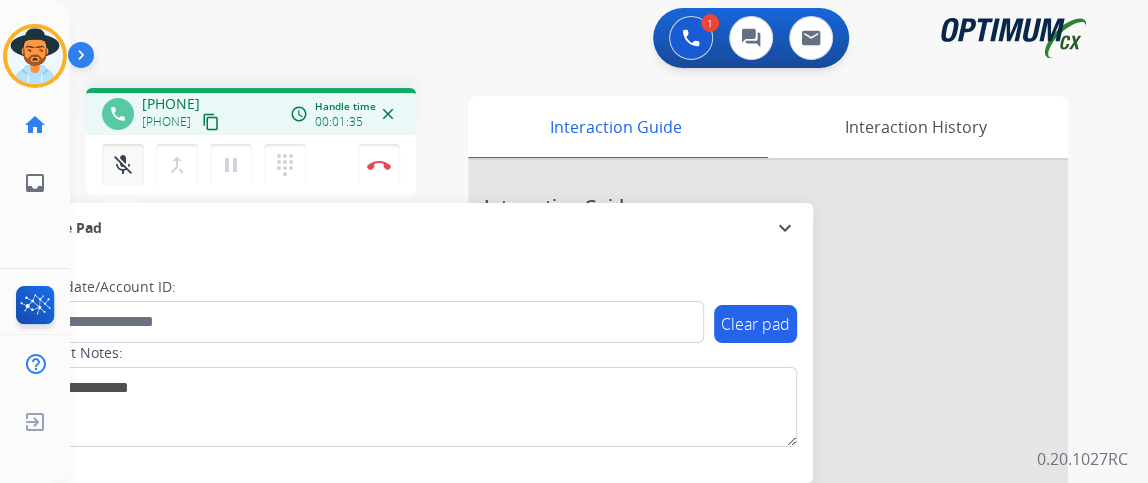 click on "mic_off" at bounding box center (123, 165) 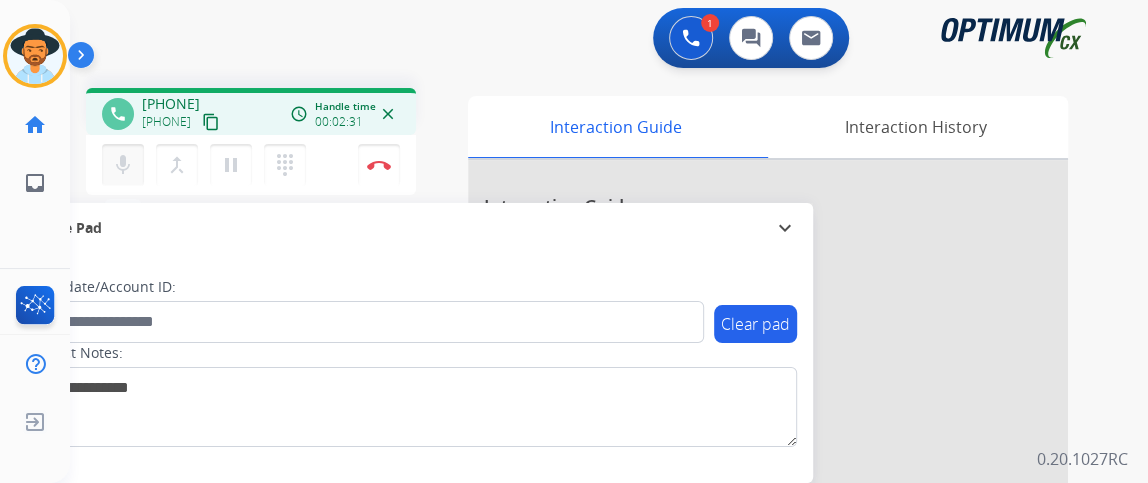 click on "mic" at bounding box center [123, 165] 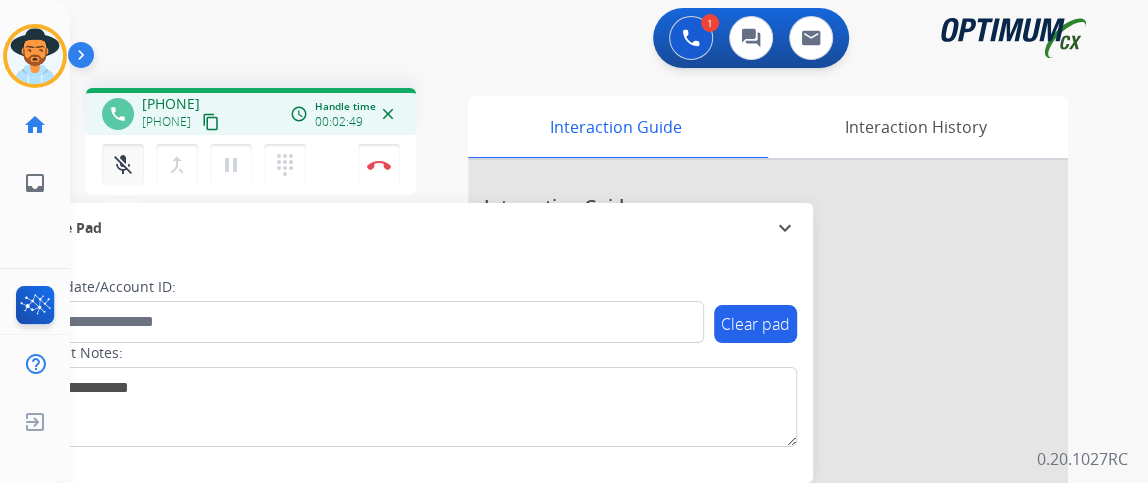 click on "mic_off" at bounding box center (123, 165) 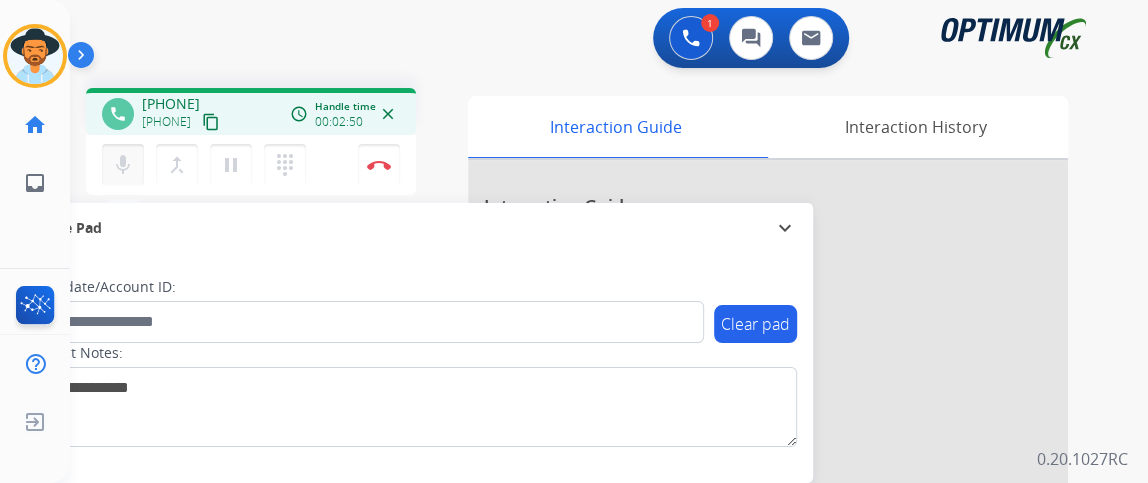 click on "mic" at bounding box center [123, 165] 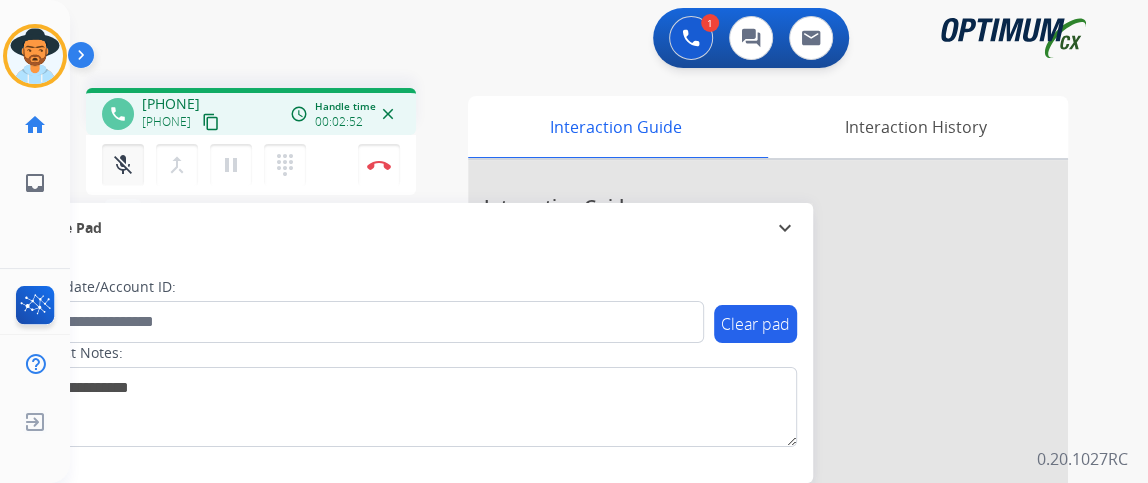 click on "mic_off" at bounding box center [123, 165] 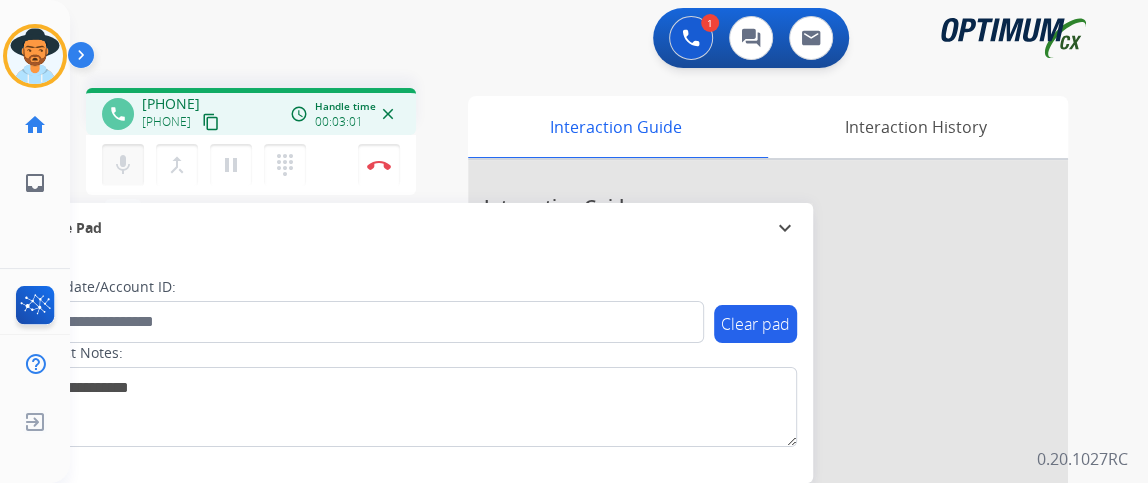 click on "mic" at bounding box center [123, 165] 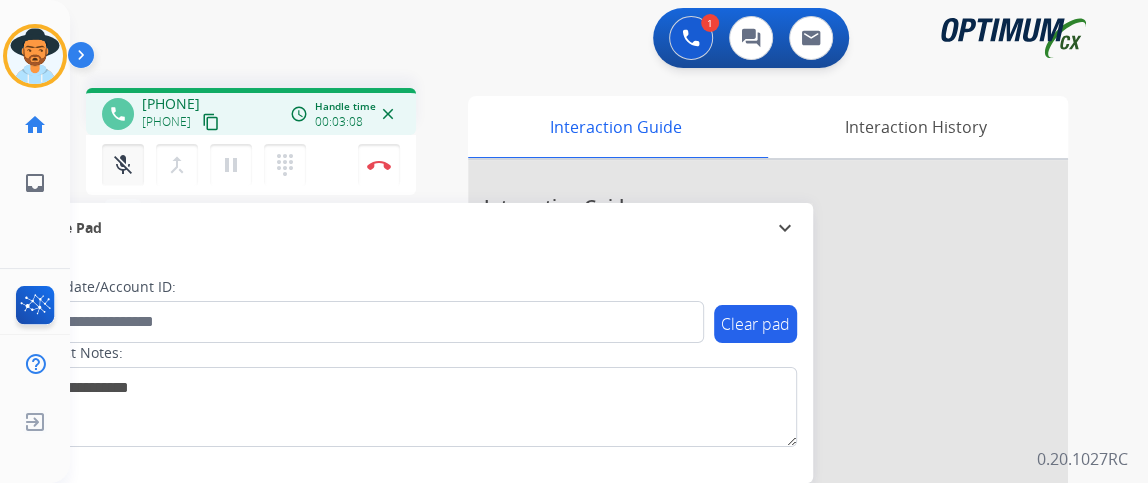 click on "mic_off" at bounding box center [123, 165] 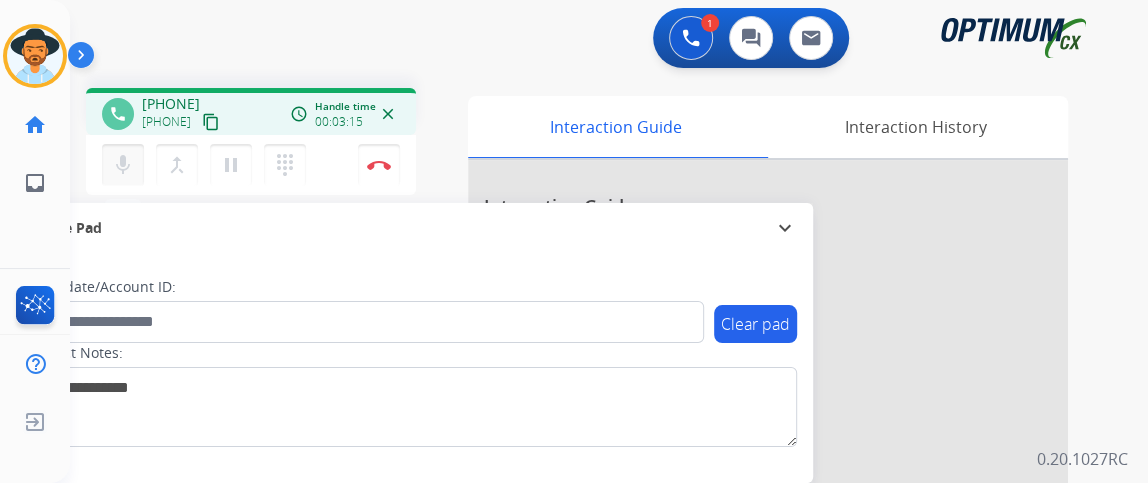 click on "mic" at bounding box center [123, 165] 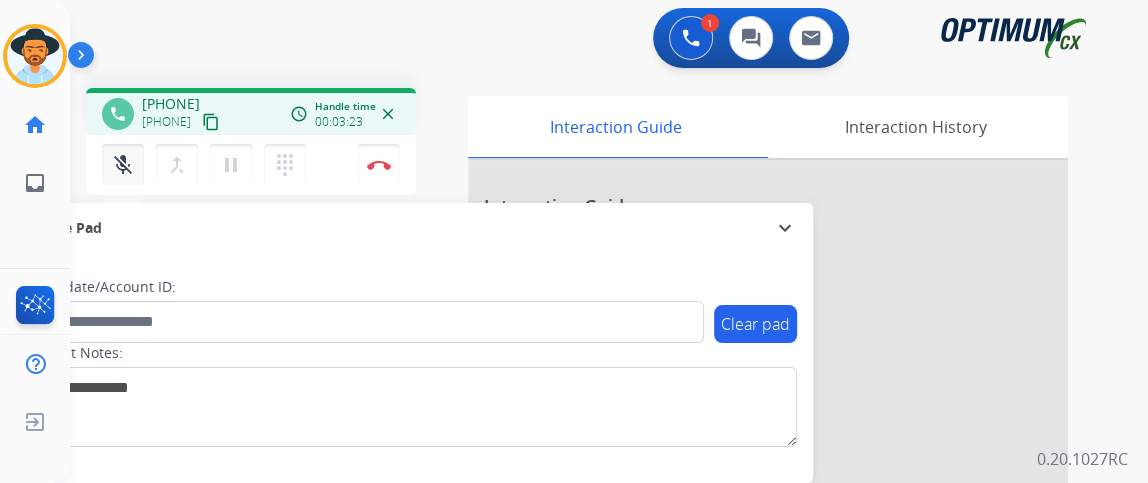 click on "mic_off" at bounding box center [123, 165] 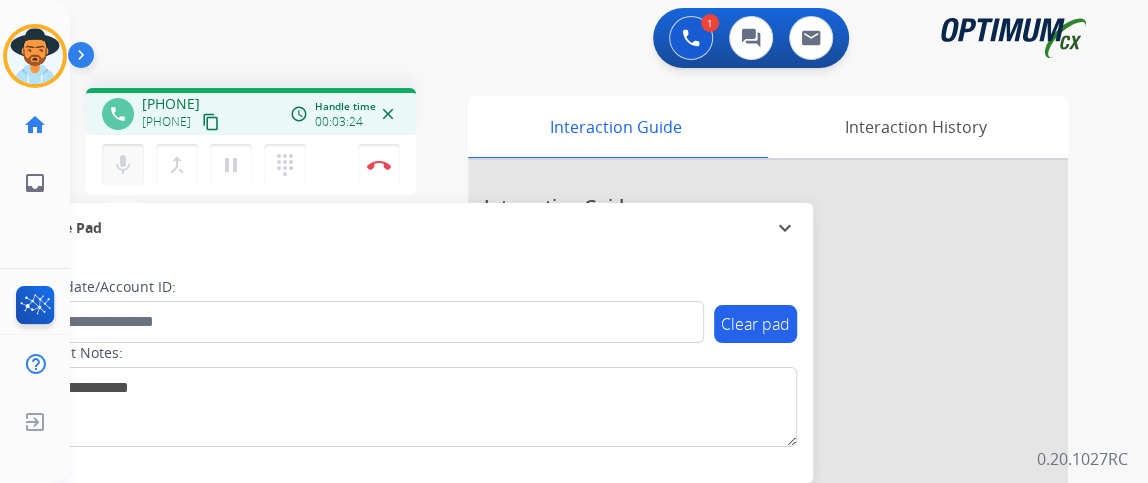 click on "mic" at bounding box center (123, 165) 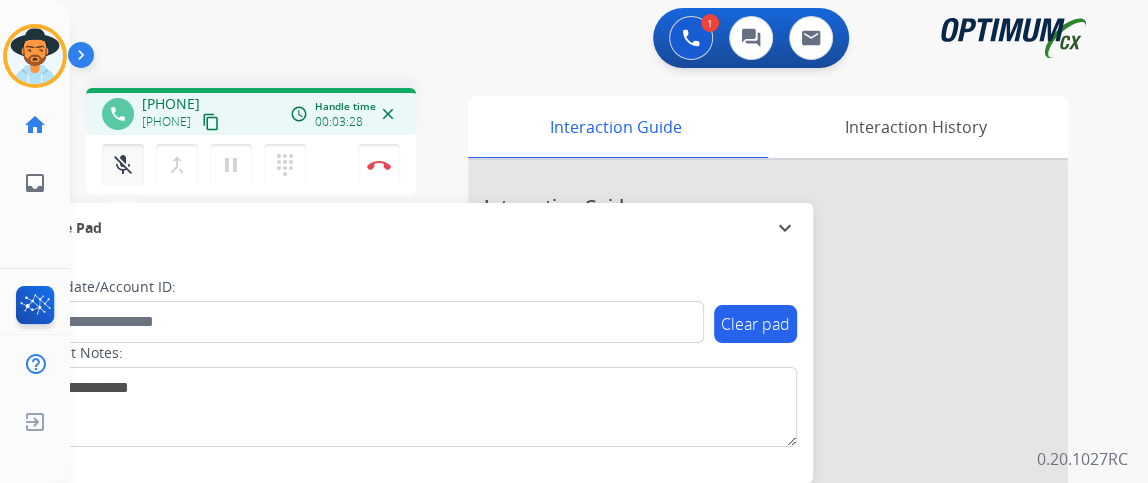 click on "mic_off" at bounding box center (123, 165) 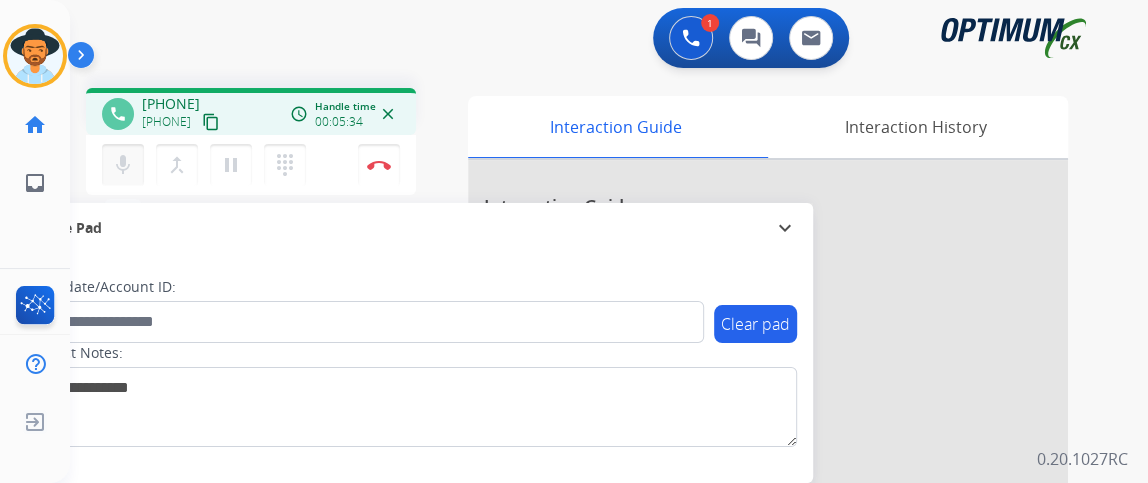 click on "mic Mute" at bounding box center (123, 165) 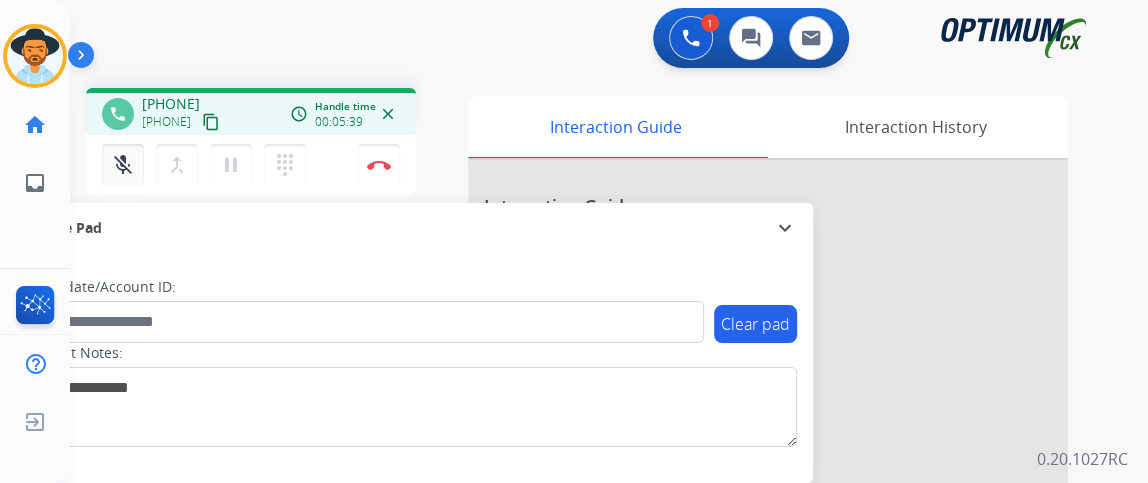 click on "mic_off Mute merge_type Bridge pause Hold dialpad Dialpad" at bounding box center [210, 165] 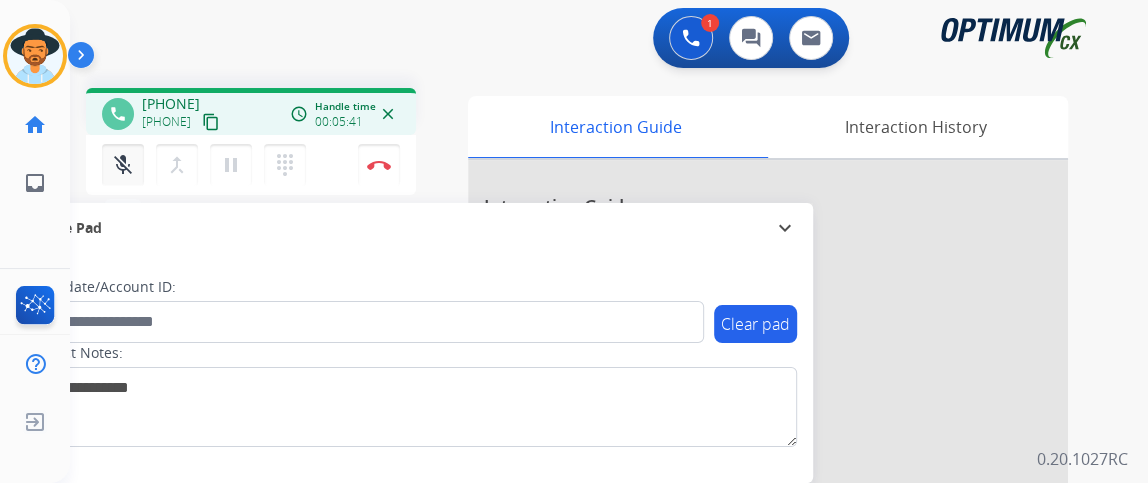 click on "mic_off Mute merge_type Bridge pause Hold dialpad Dialpad" at bounding box center (210, 165) 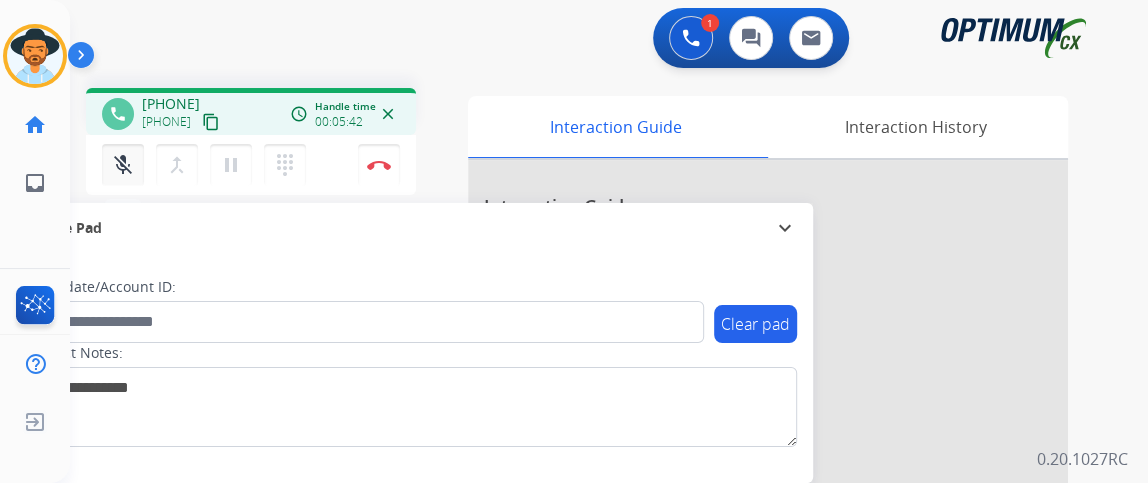click on "mic_off Mute" at bounding box center (123, 165) 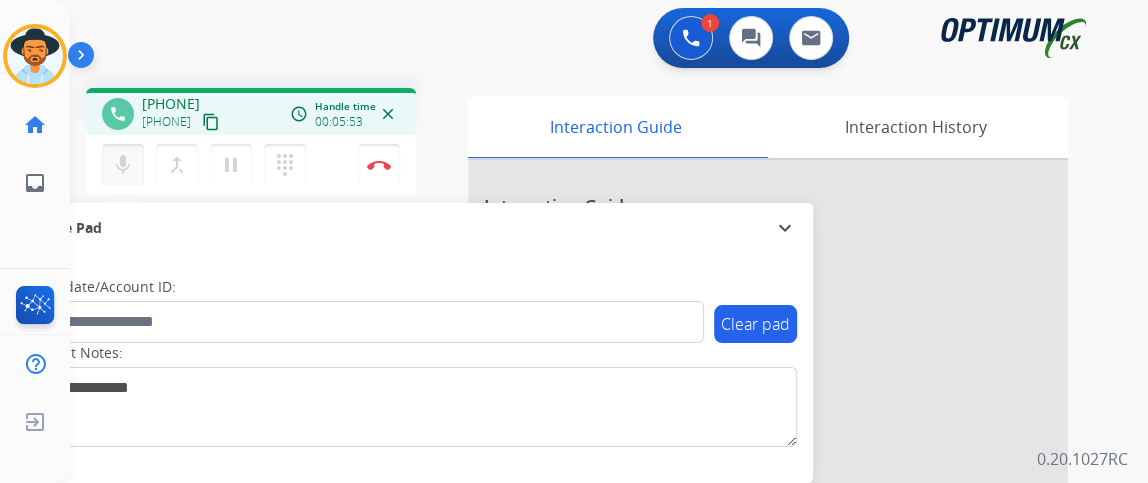 click on "mic" at bounding box center [123, 165] 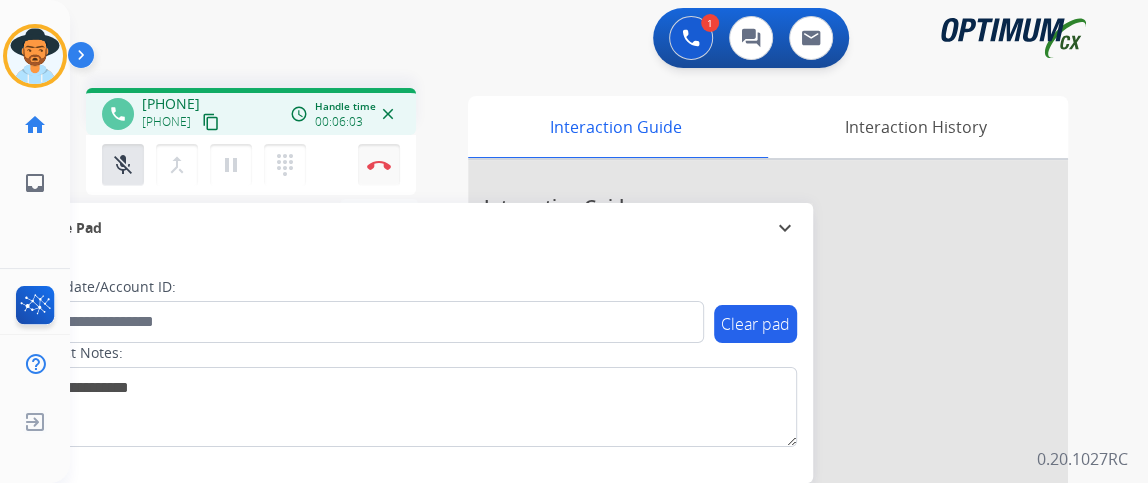 click on "Disconnect" at bounding box center [379, 165] 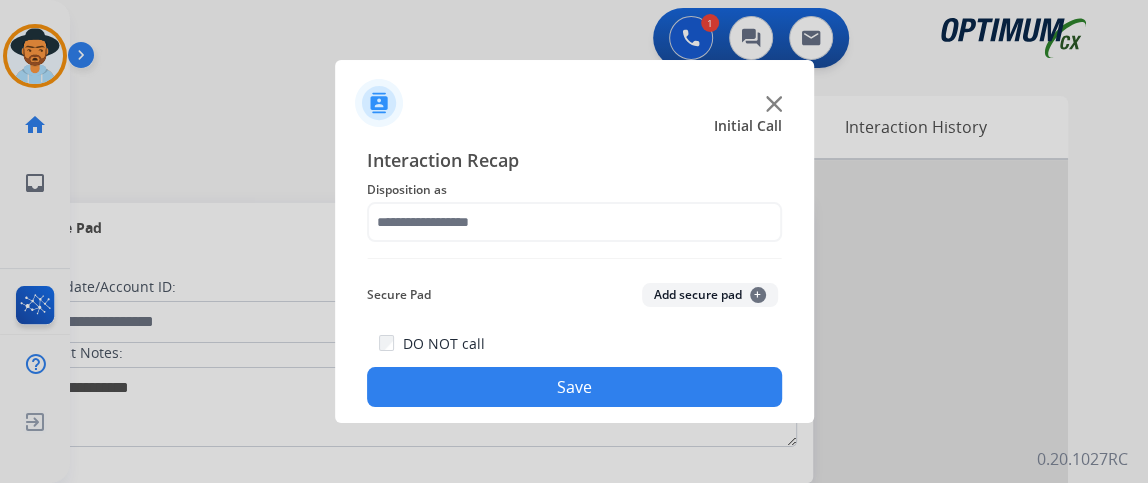 click on "Disposition as" 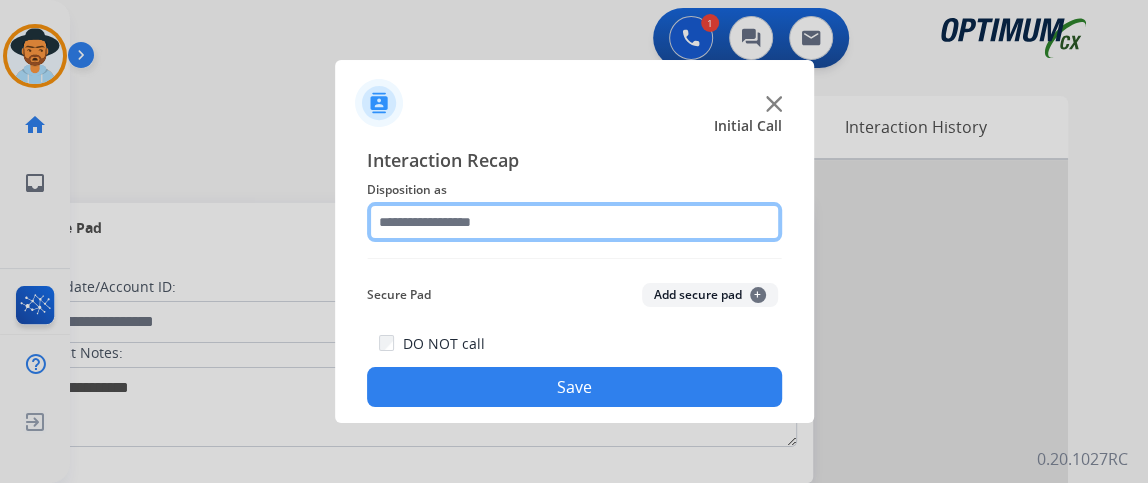 click 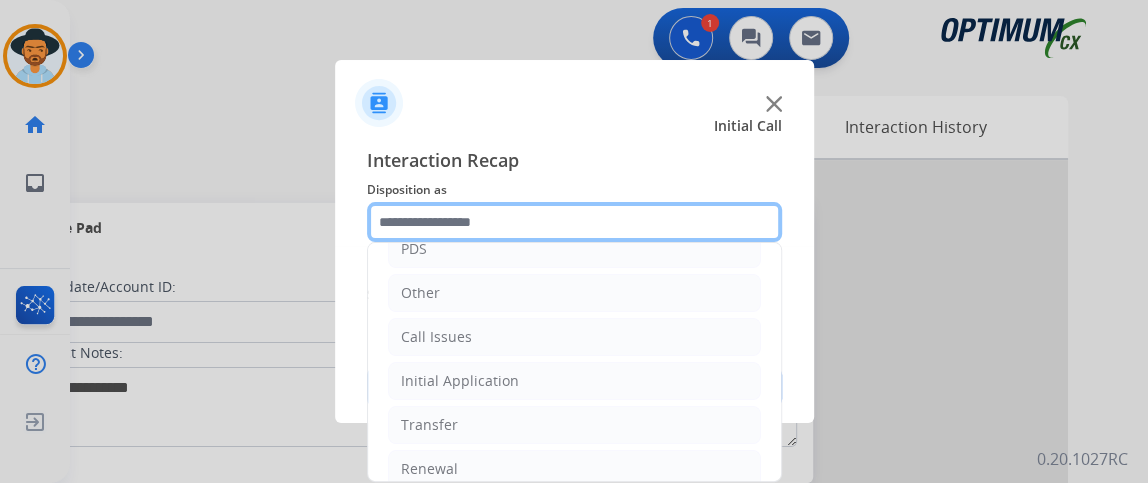 scroll, scrollTop: 131, scrollLeft: 0, axis: vertical 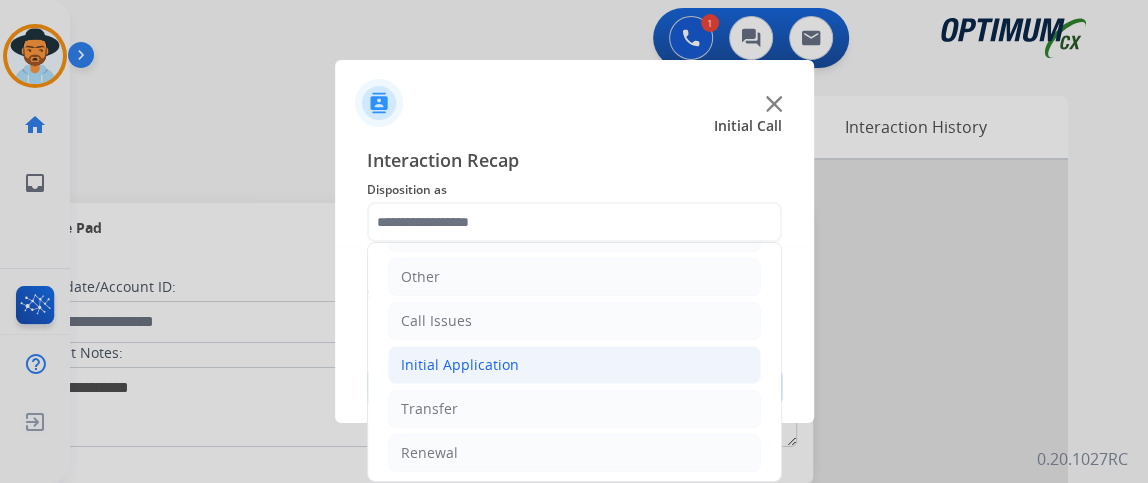 click on "Initial Application" 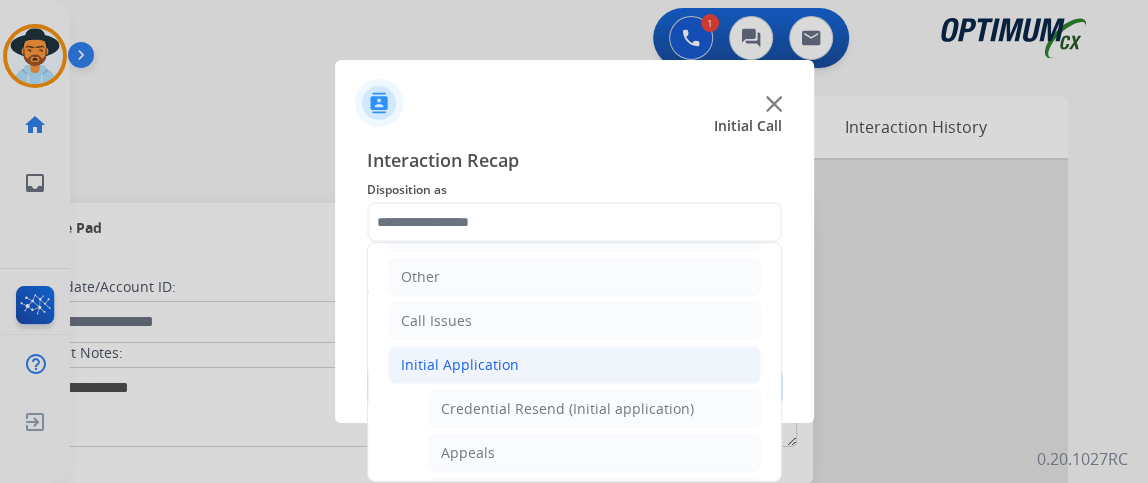 click on "Initial Application   Credential Resend (Initial application)   Appeals   Stuck in Staff Review   Paper Exam Status   Online Walk-Through (Initial application)   Names Change Questions/Assistance (Initial application)   Endorsement Number Not Working   No Show VV   Fax Receipt Confirmation (Initial application)   Initial Application Price Increase   Search Request   V3 Request   Credential Type Change   Admin Change Notice - Temporary   No Show Exam   Visit Cancelation Request   Language Specialization Change   Exam Special Accommodation   VVProb Questions   Paper Application Status   General Questions (Initial application)   Ready to Schedule Info   Pearson Vue/Exam Authorization   Extend Deadline (Initial application)" 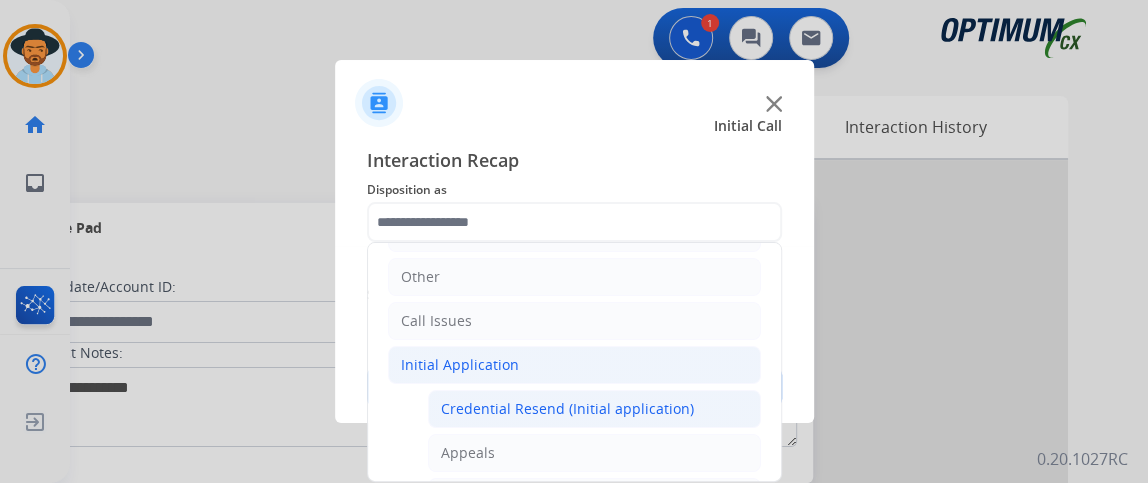 click on "Credential Resend (Initial application)" 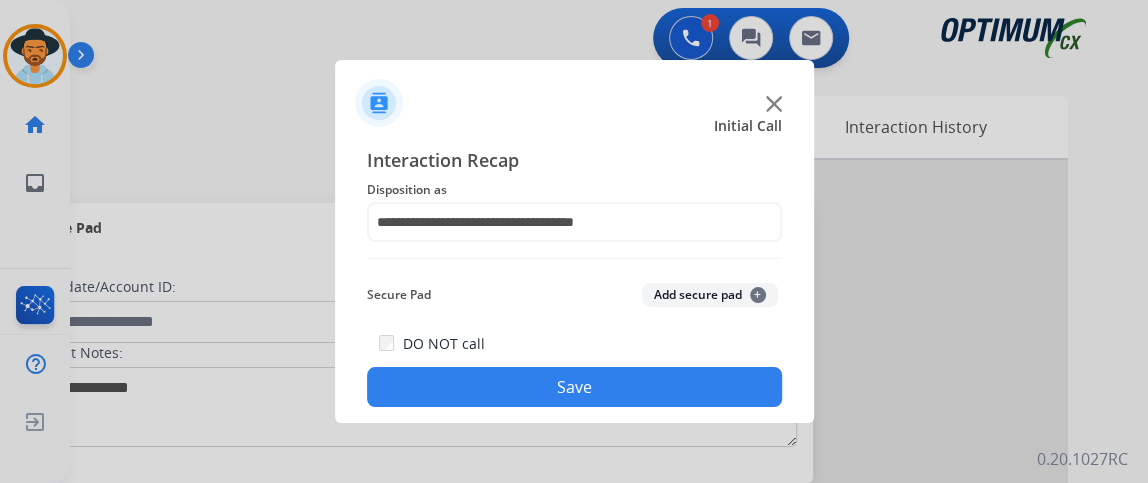 click on "Save" 